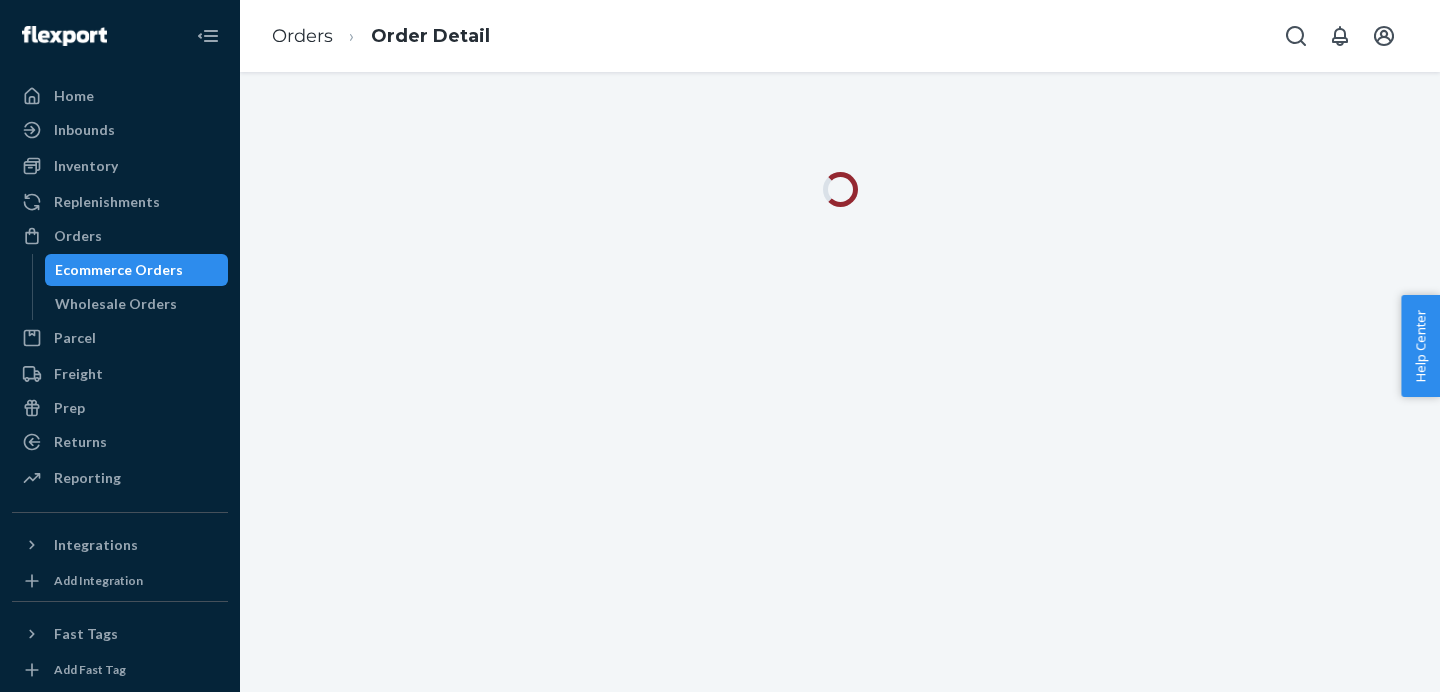 scroll, scrollTop: 0, scrollLeft: 0, axis: both 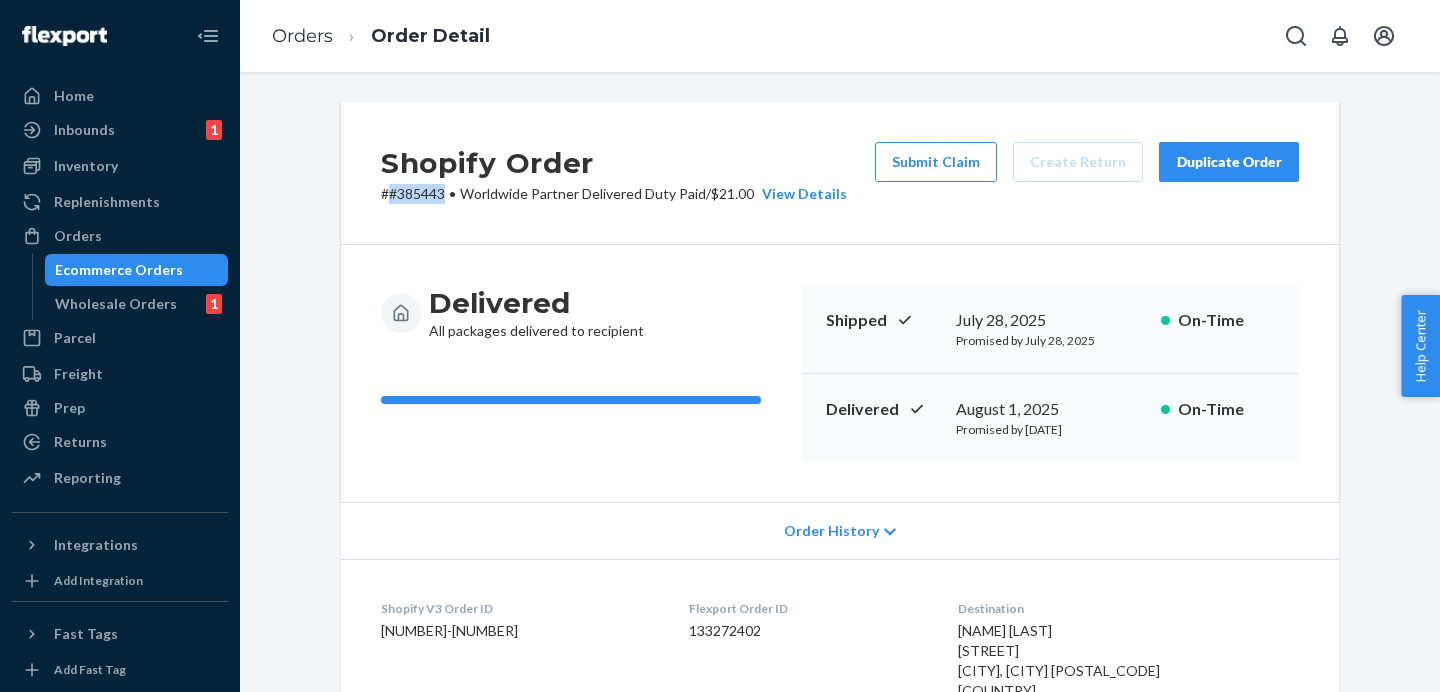 drag, startPoint x: 450, startPoint y: 189, endPoint x: 389, endPoint y: 196, distance: 61.400326 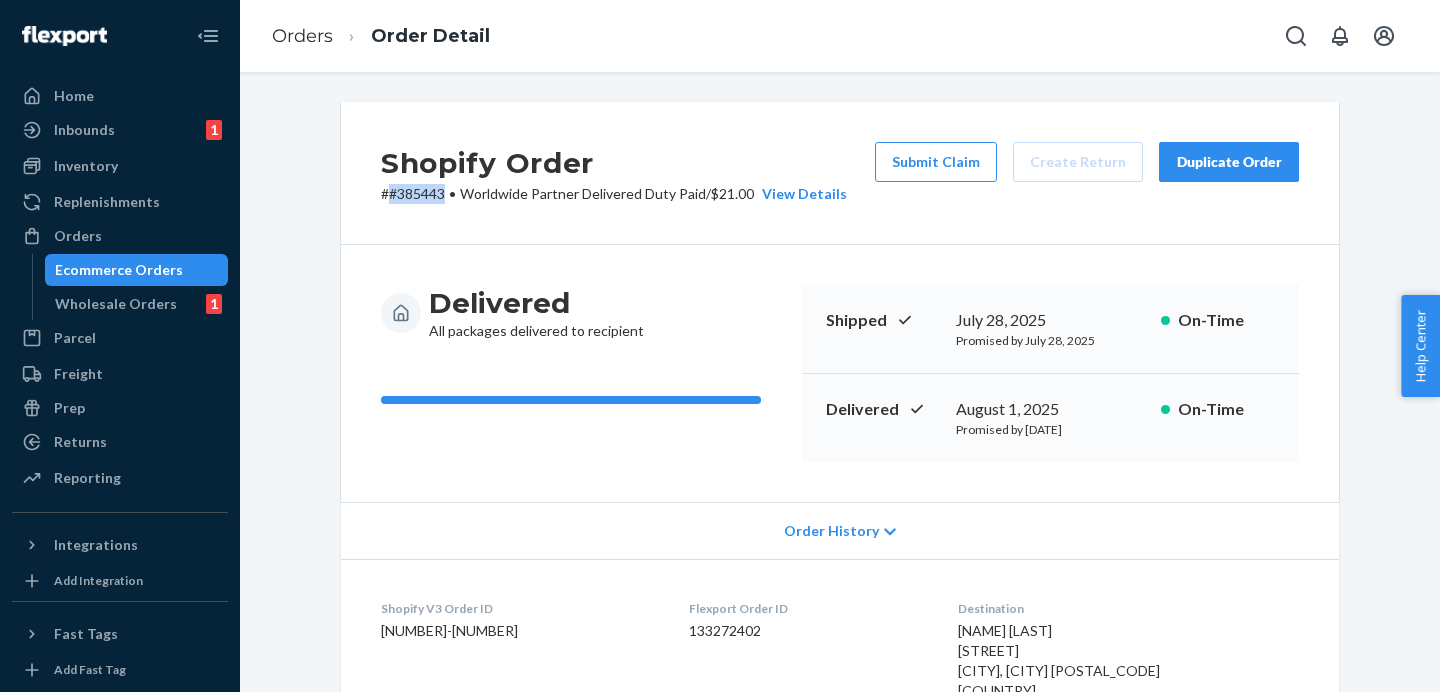 copy on "#385443" 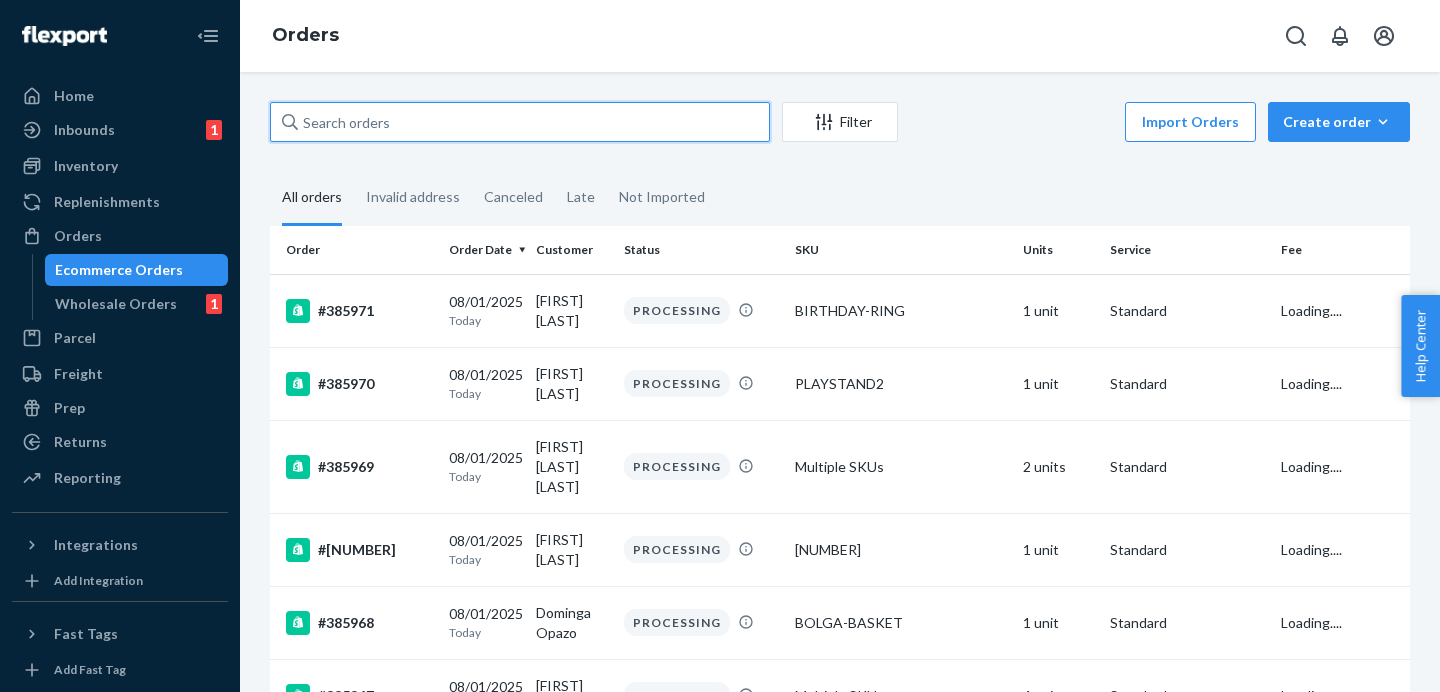 click at bounding box center [520, 122] 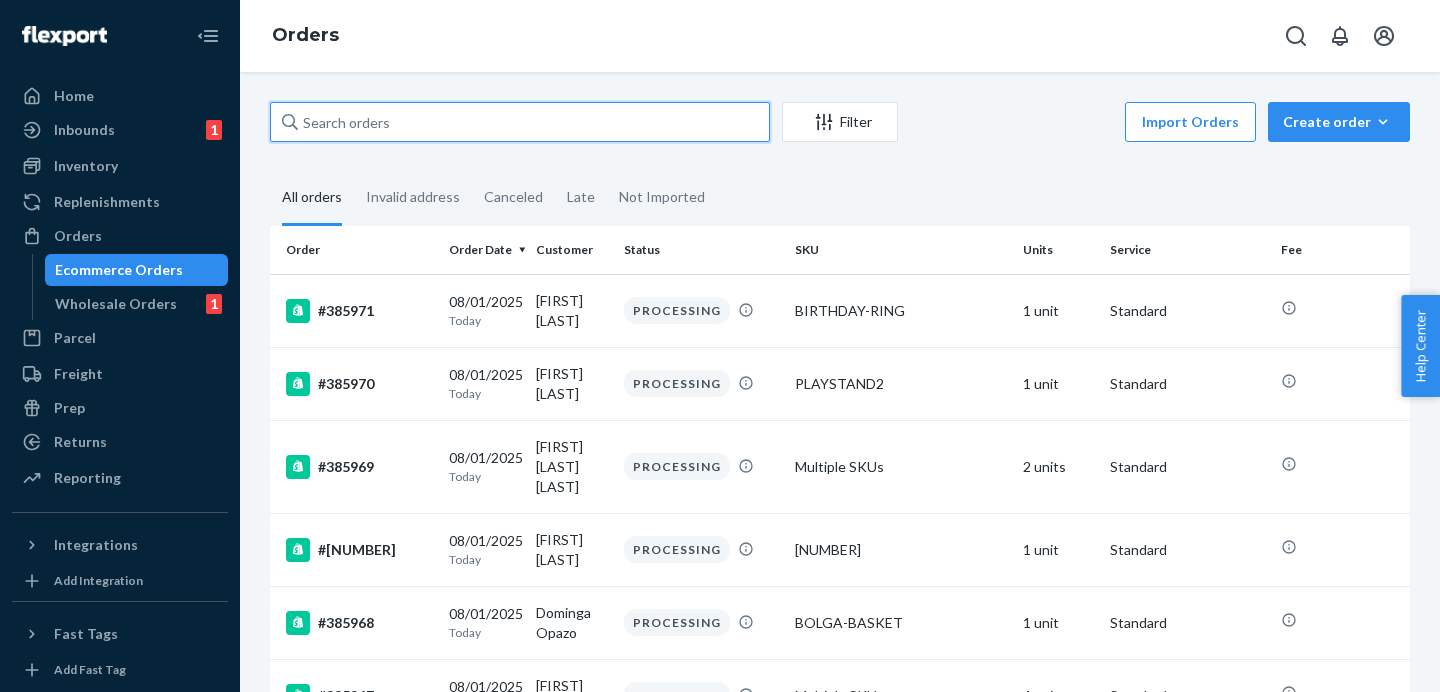 paste on "#385443" 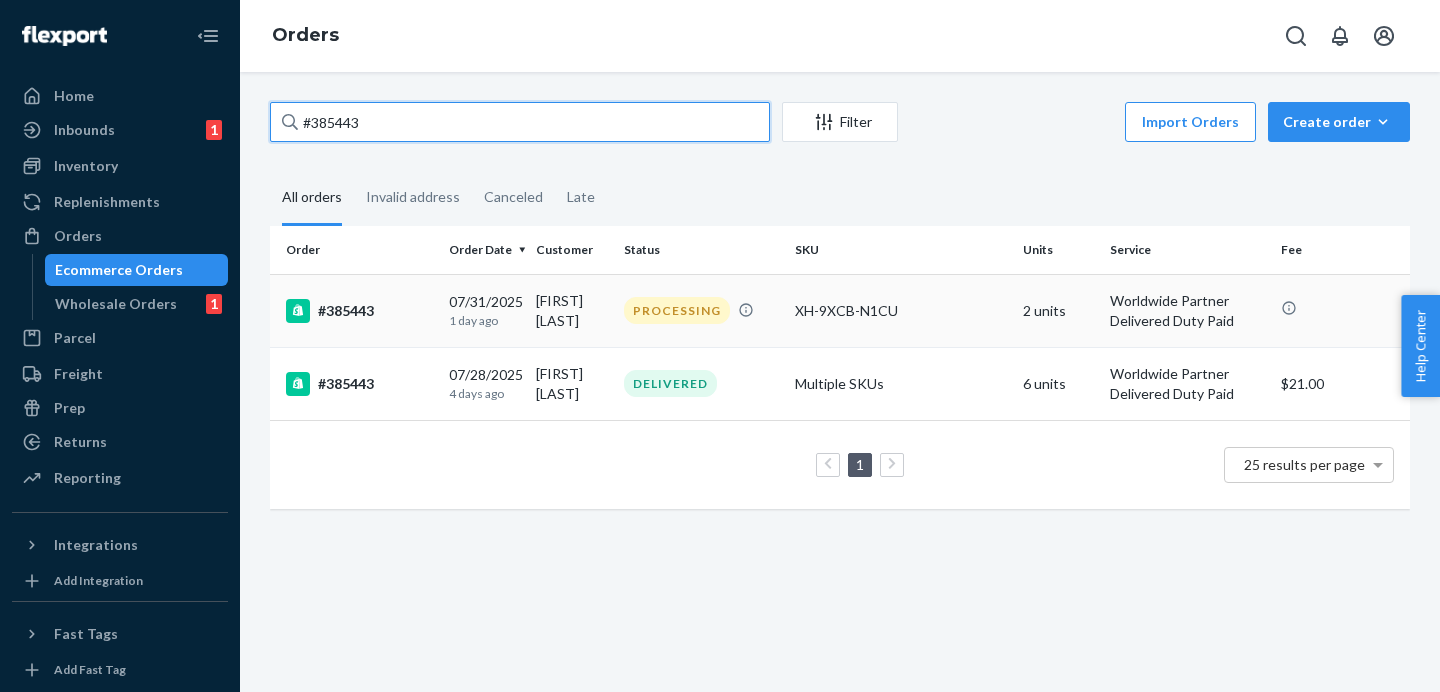type on "#385443" 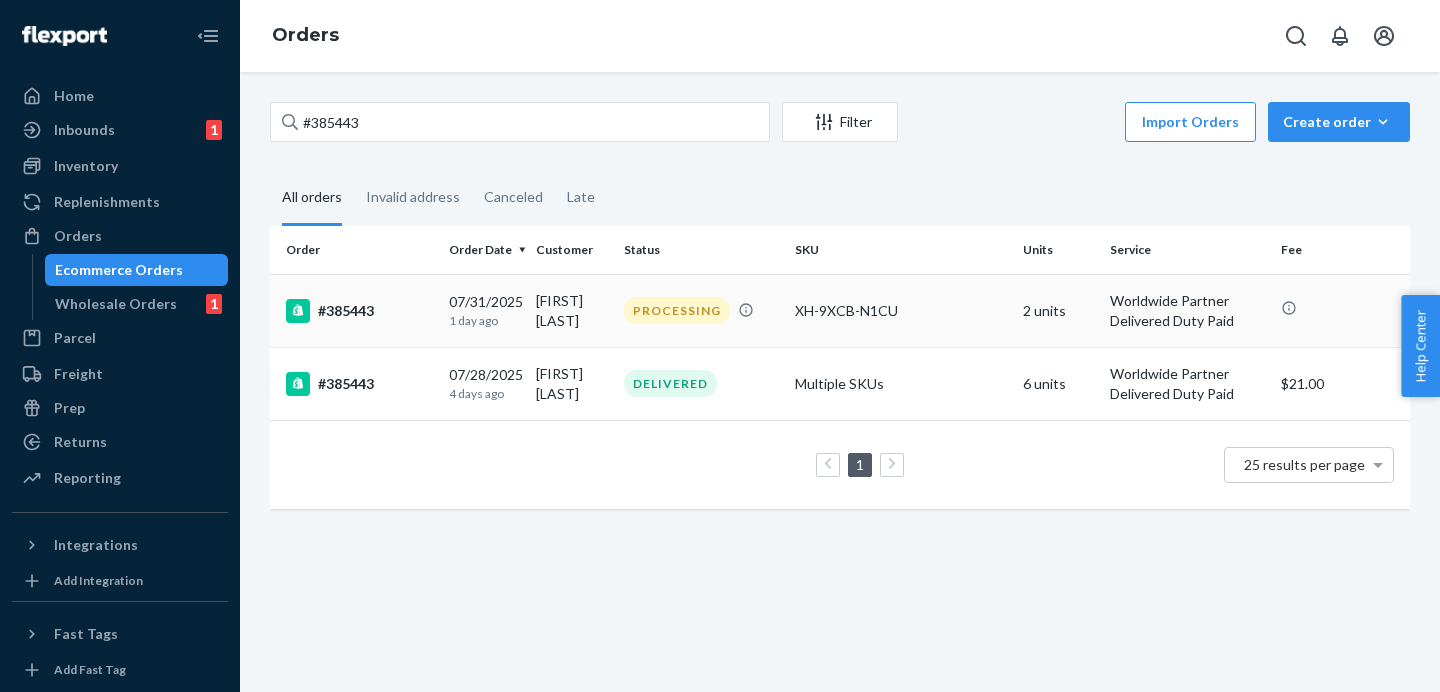 click on "[FIRST] [LAST]" at bounding box center [571, 310] 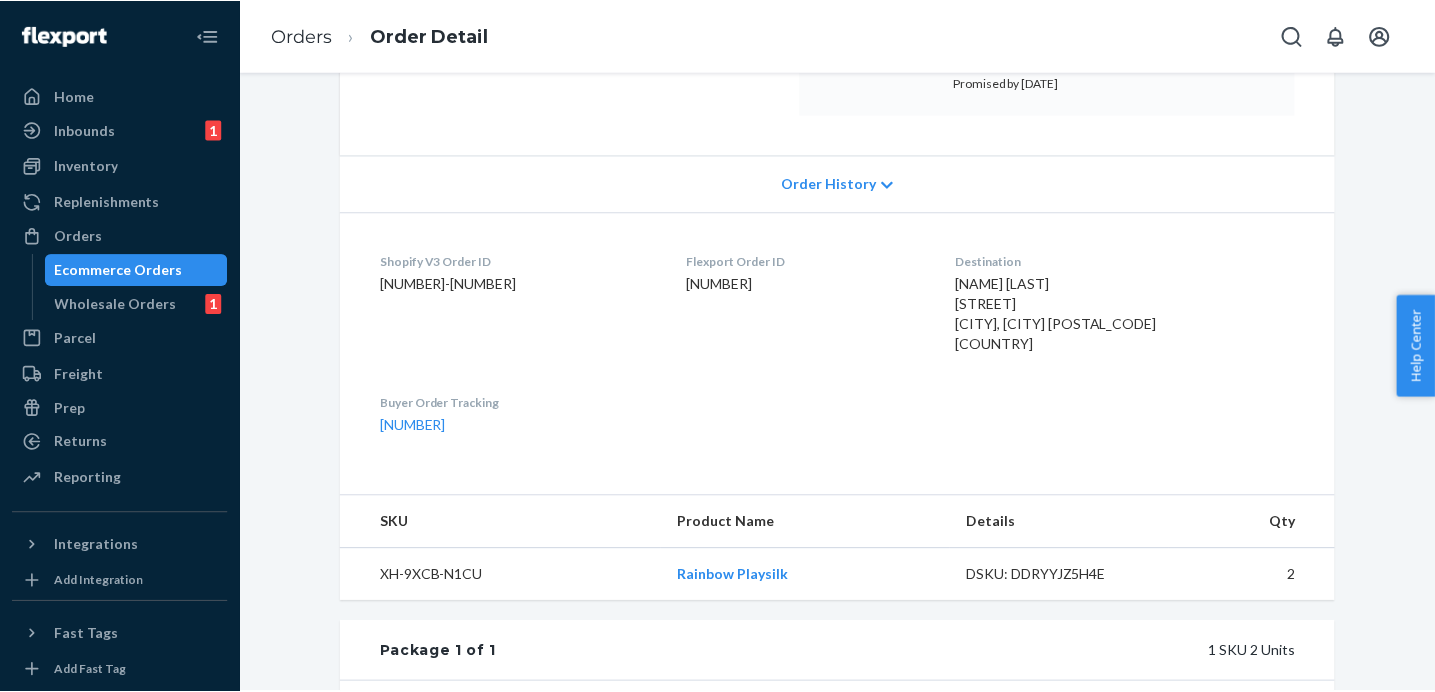 scroll, scrollTop: 0, scrollLeft: 0, axis: both 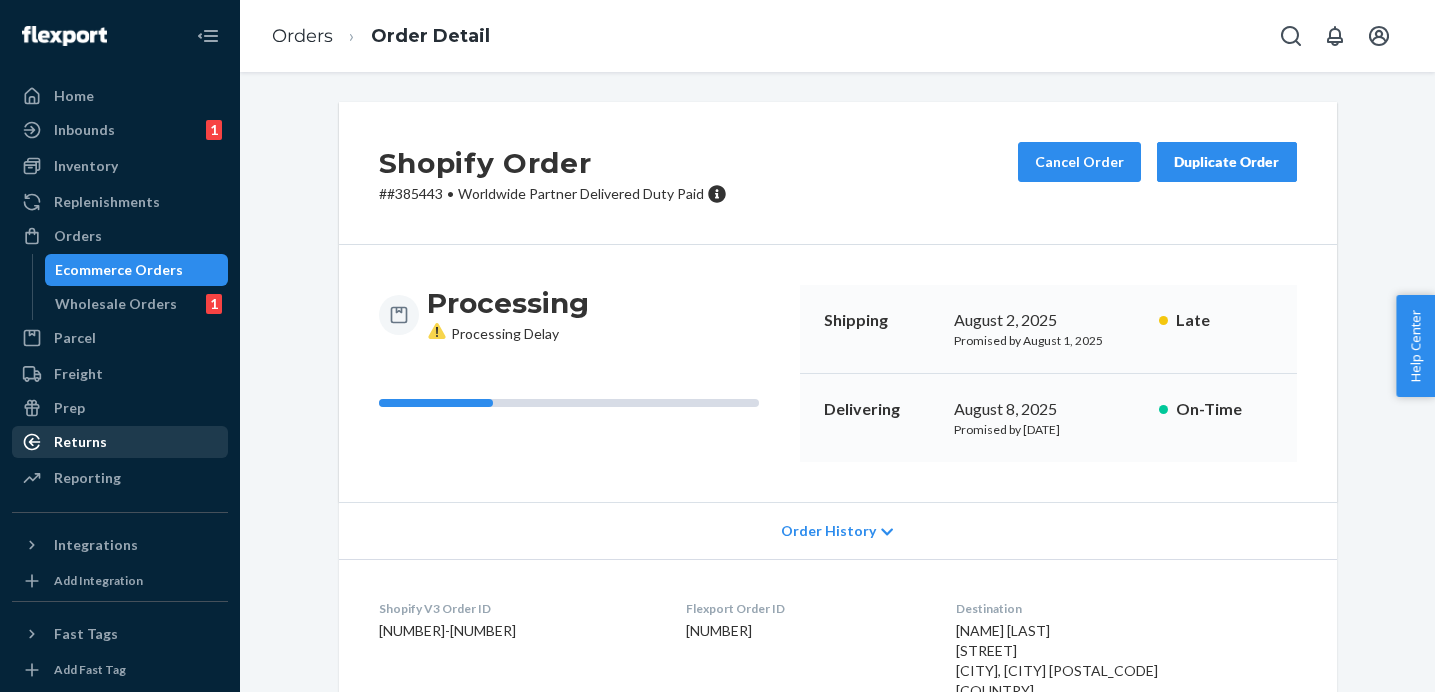 click on "Returns" at bounding box center (120, 442) 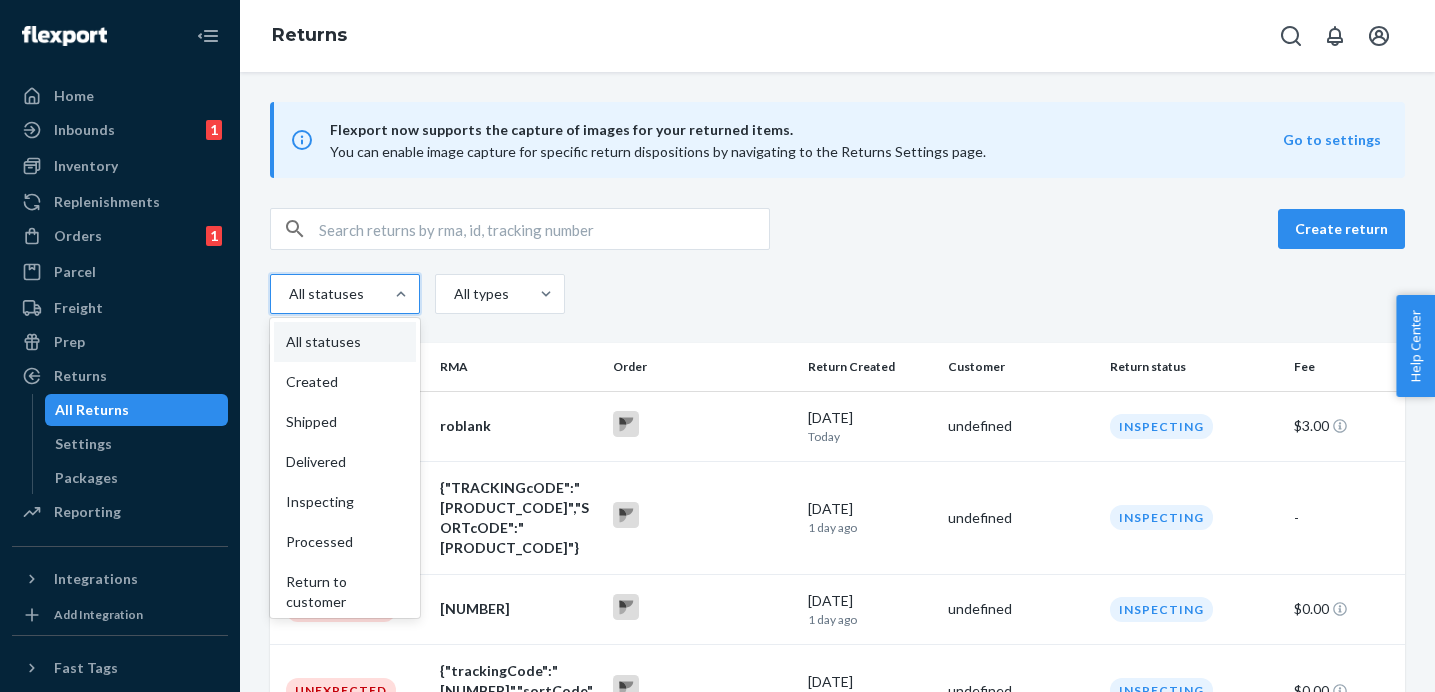 click on "All statuses" at bounding box center [327, 294] 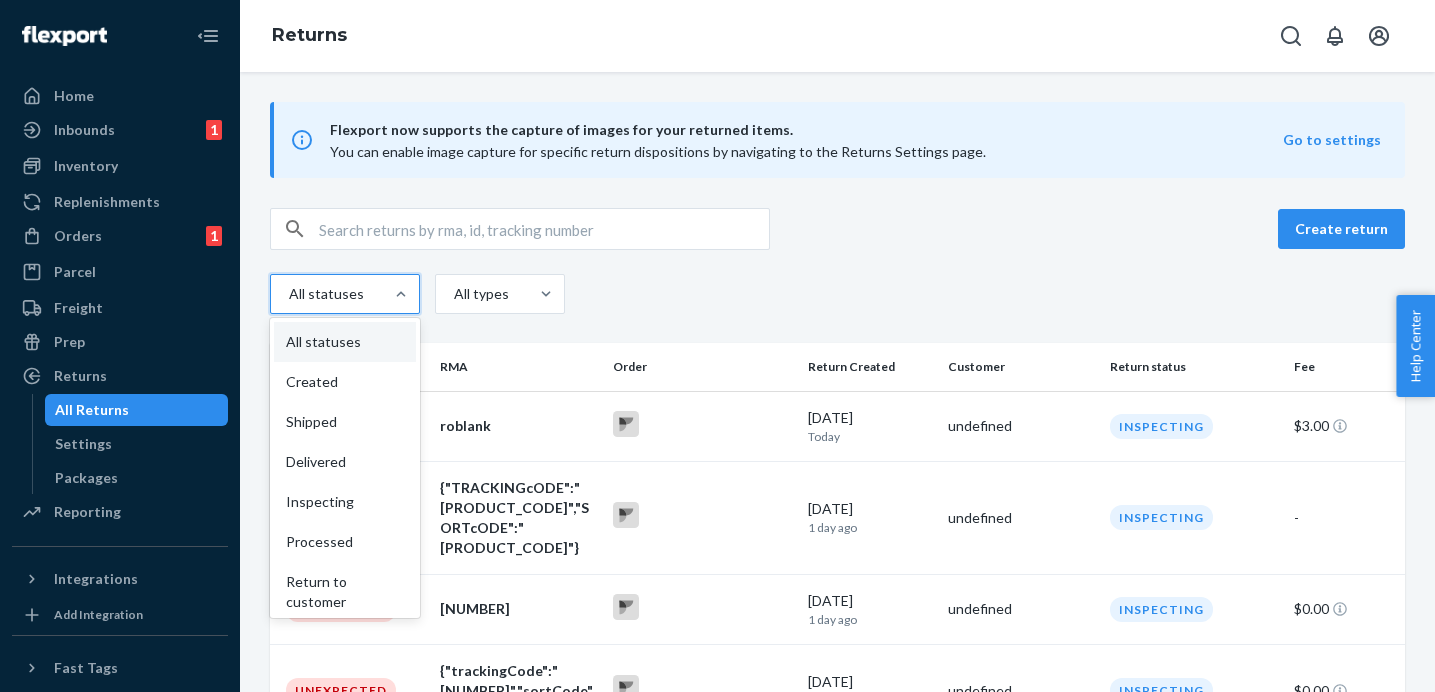 click on "option All statuses focused, 1 of 9. 9 results available. Use Up and Down to choose options, press Enter to select the currently focused option, press Escape to exit the menu, press Tab to select the option and exit the menu. All statuses All statuses Created Shipped Delivered Inspecting Processed Return to customer Canceled Closed" at bounding box center (264, 294) 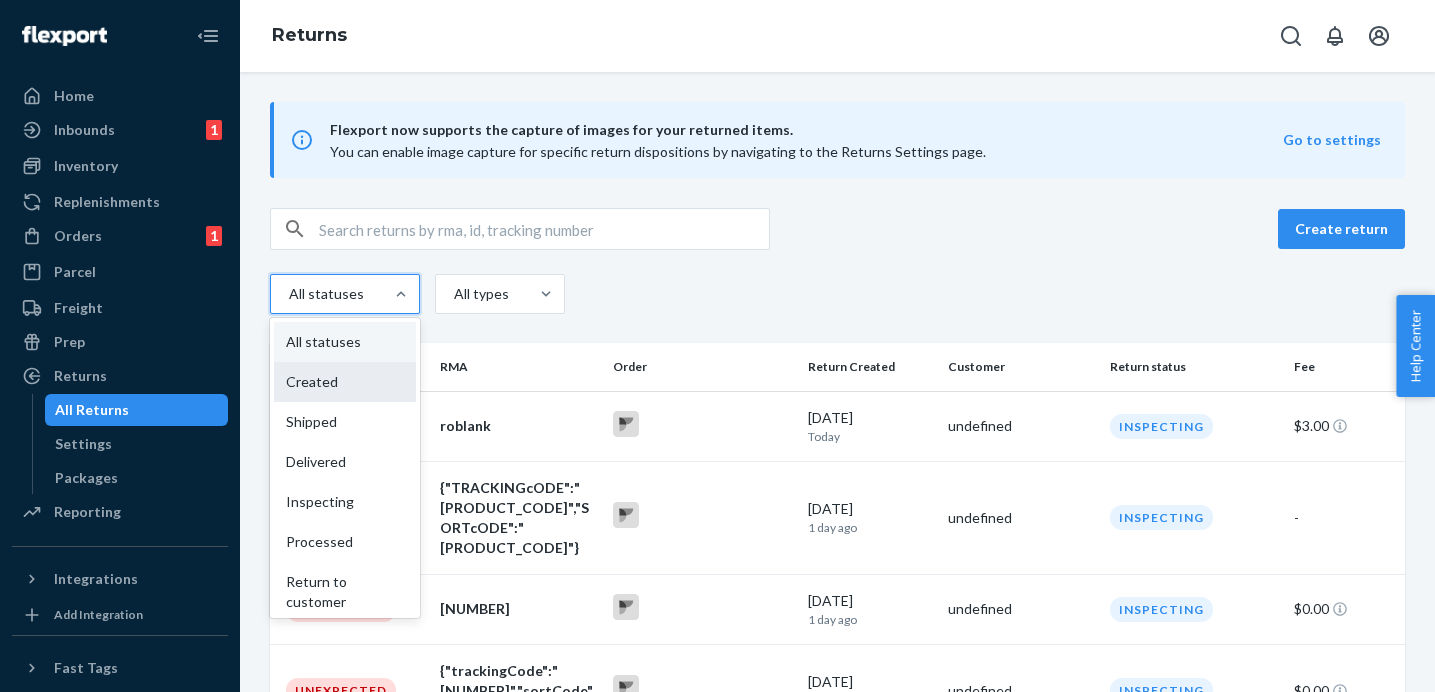 click on "Created" at bounding box center (345, 382) 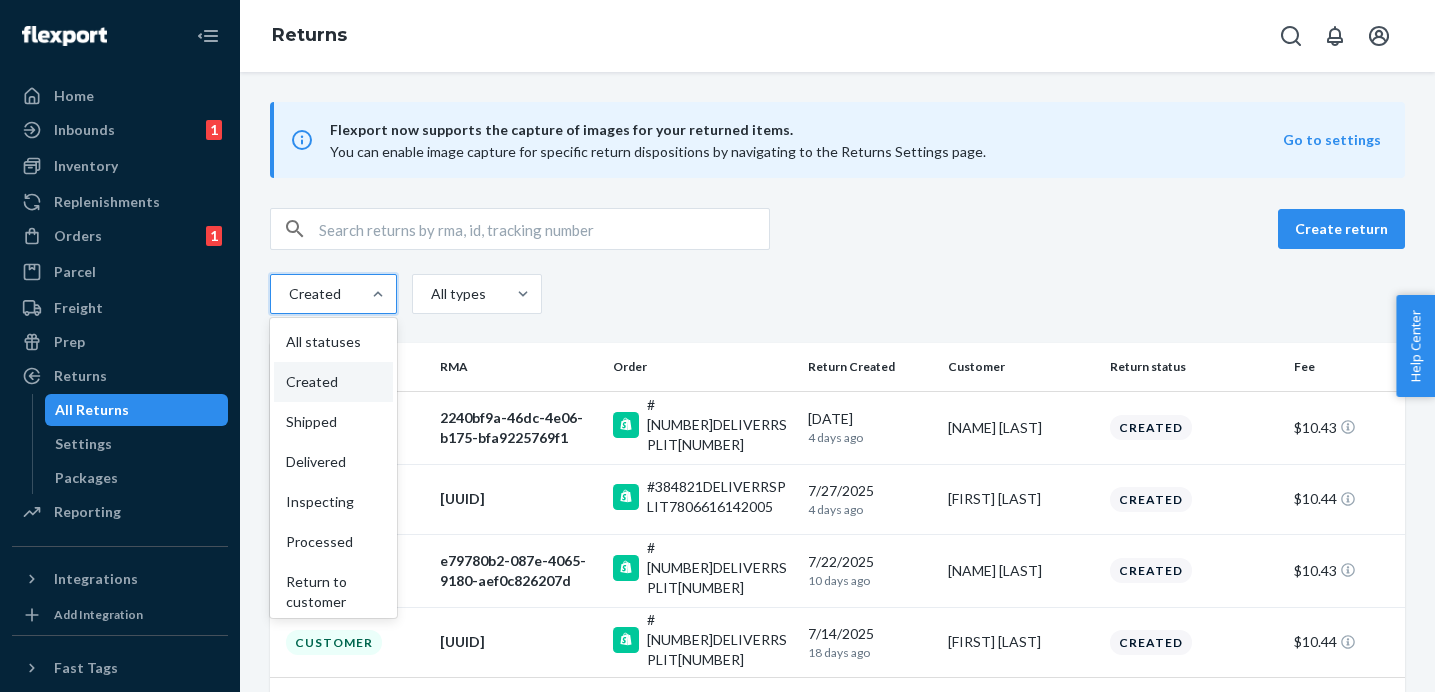 click on "Created" at bounding box center (313, 294) 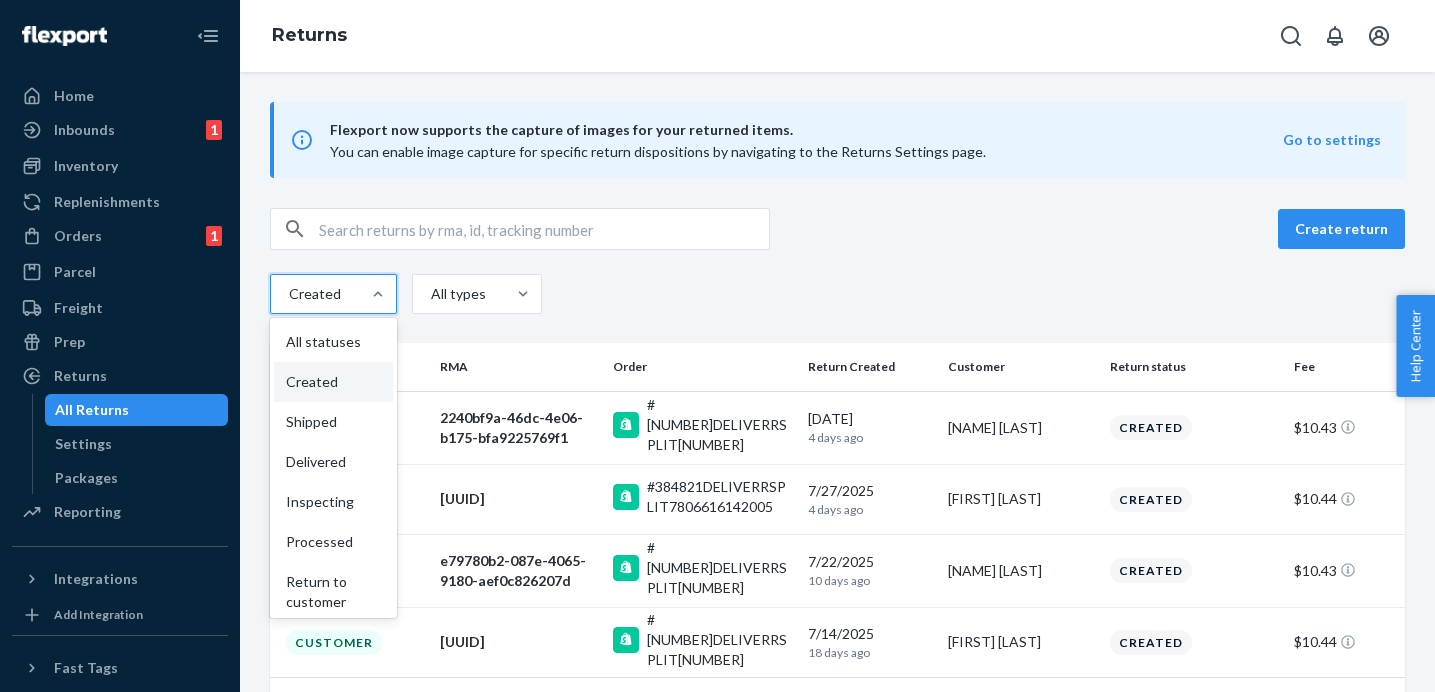 click on "option Created, selected.    option Created focused, 2 of 9. 9 results available. Use Up and Down to choose options, press Enter to select the currently focused option, press Escape to exit the menu, press Tab to select the option and exit the menu. Created All statuses Created Shipped Delivered Inspecting Processed Return to customer Canceled Closed" at bounding box center [241, 294] 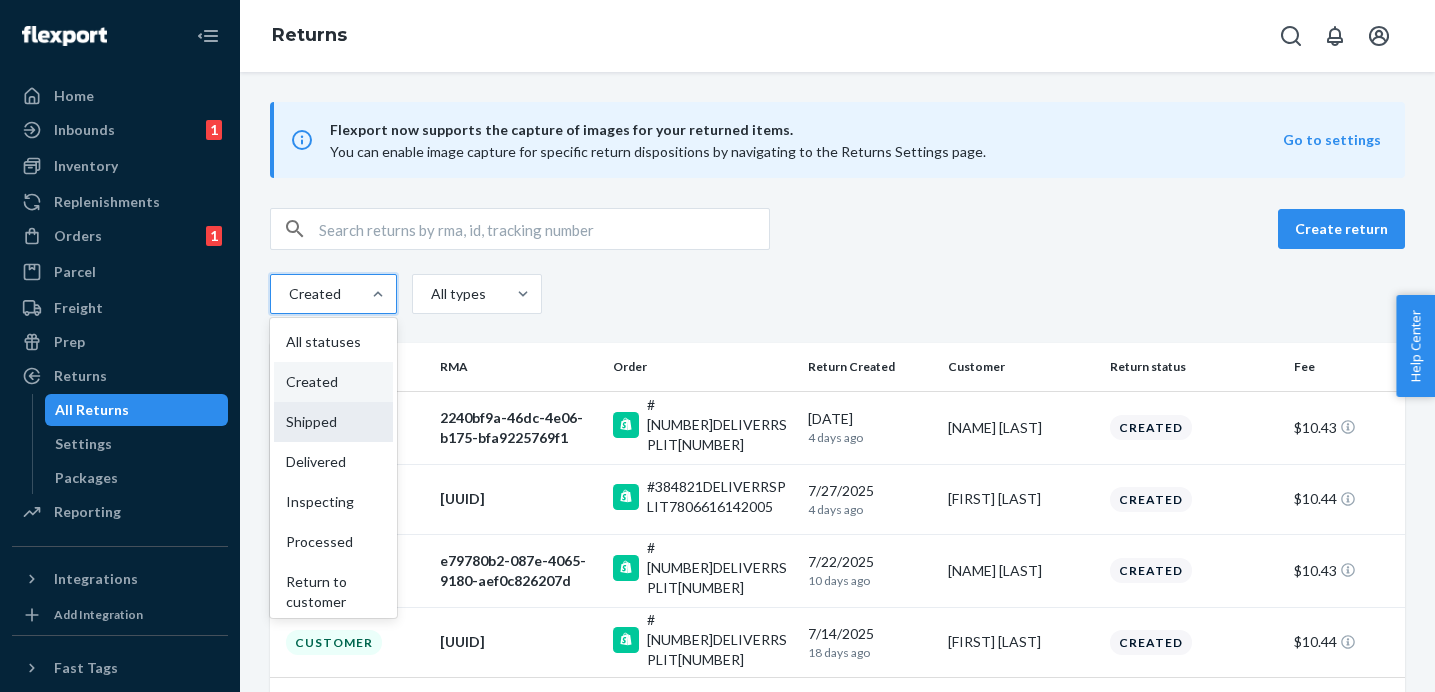 click on "Shipped" at bounding box center (333, 422) 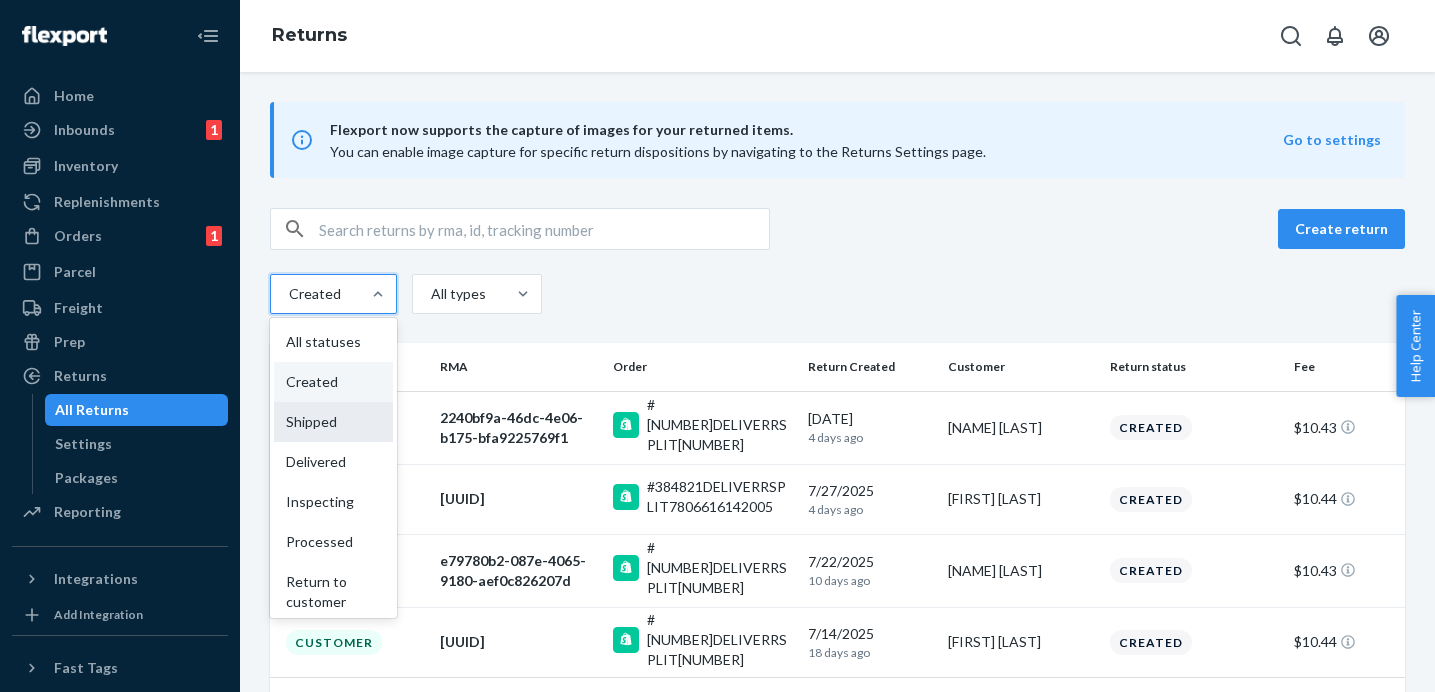 click on "option Created, selected.    option Shipped focused, 3 of 9. 9 results available. Use Up and Down to choose options, press Enter to select the currently focused option, press Escape to exit the menu, press Tab to select the option and exit the menu. Created All statuses Created Shipped Delivered Inspecting Processed Return to customer Canceled Closed" at bounding box center [241, 294] 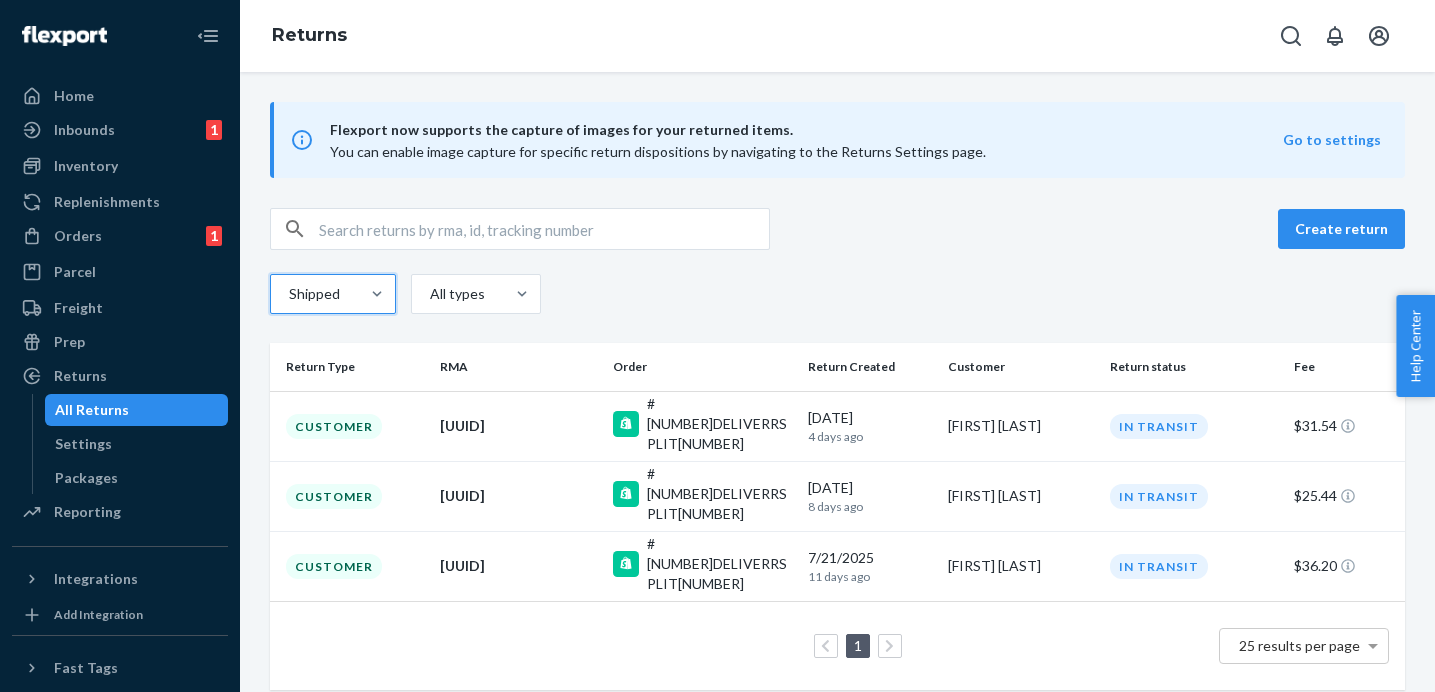 scroll, scrollTop: 26, scrollLeft: 0, axis: vertical 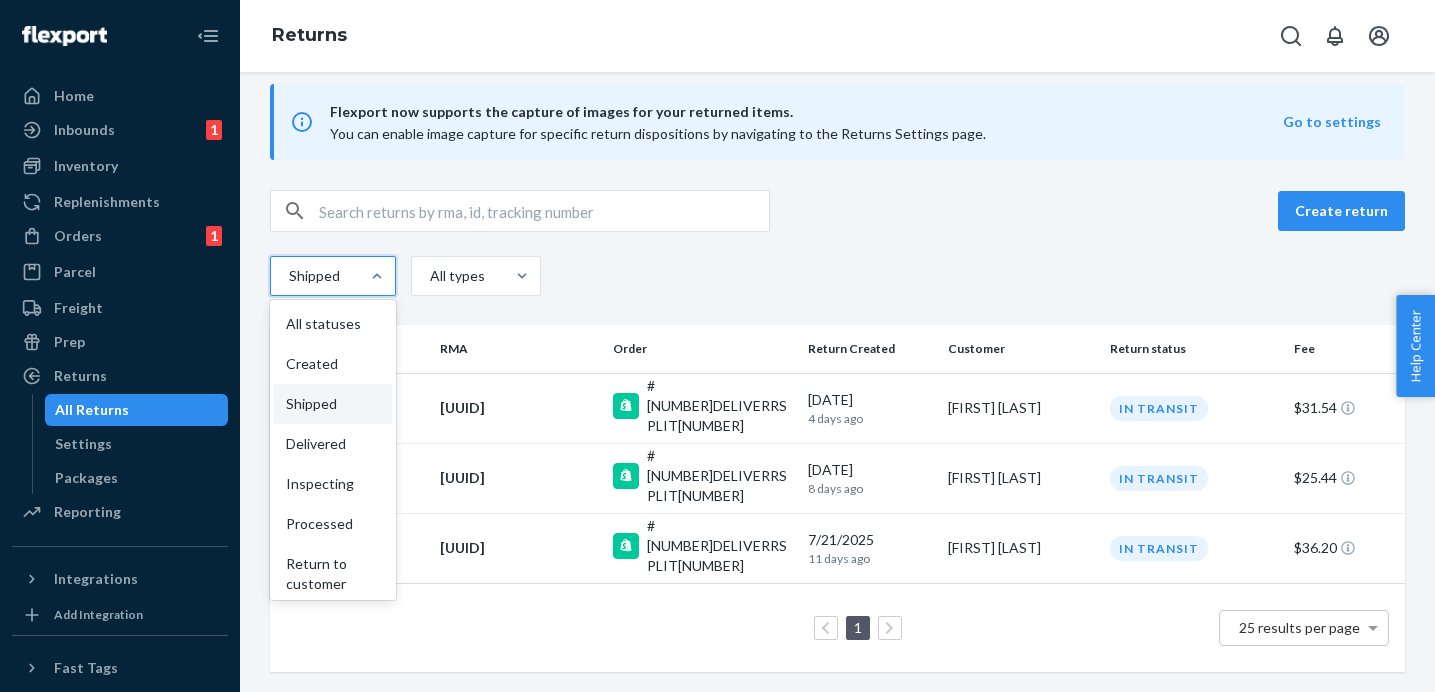 click on "Shipped" at bounding box center (313, 276) 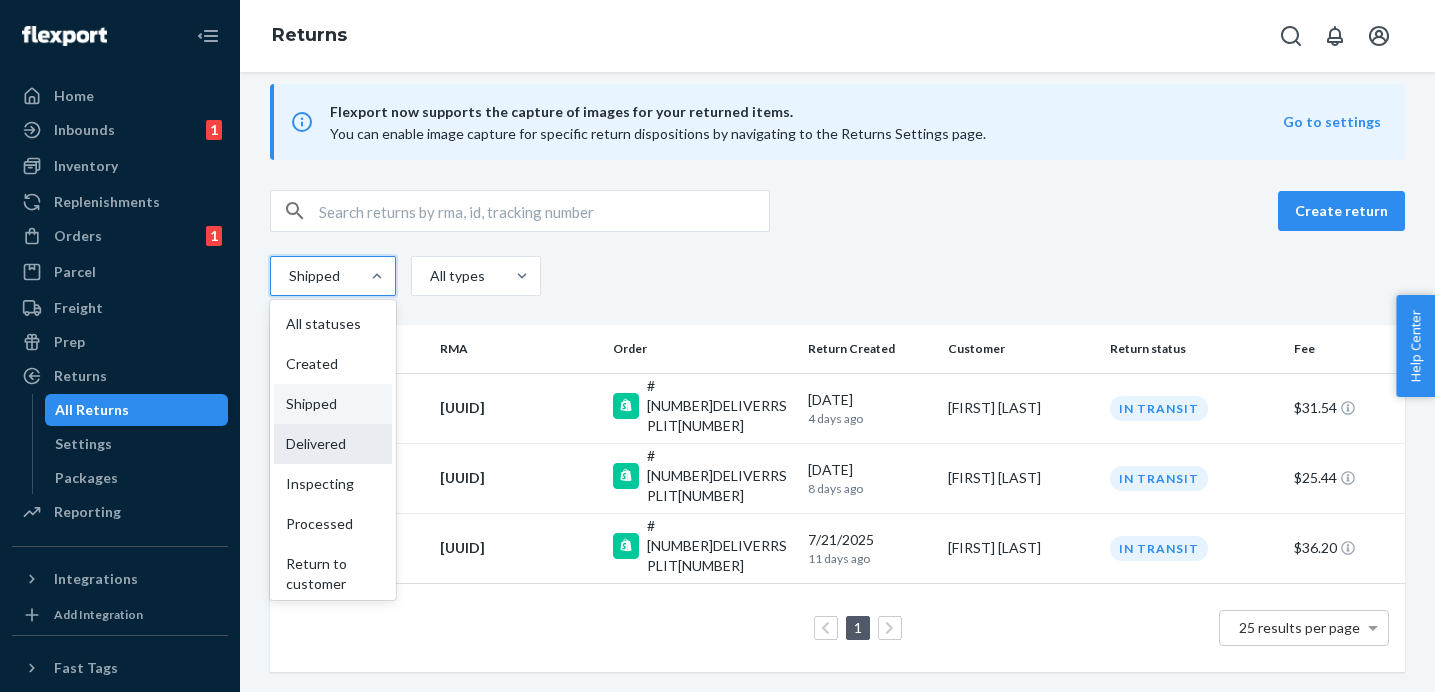 click on "Delivered" at bounding box center (333, 444) 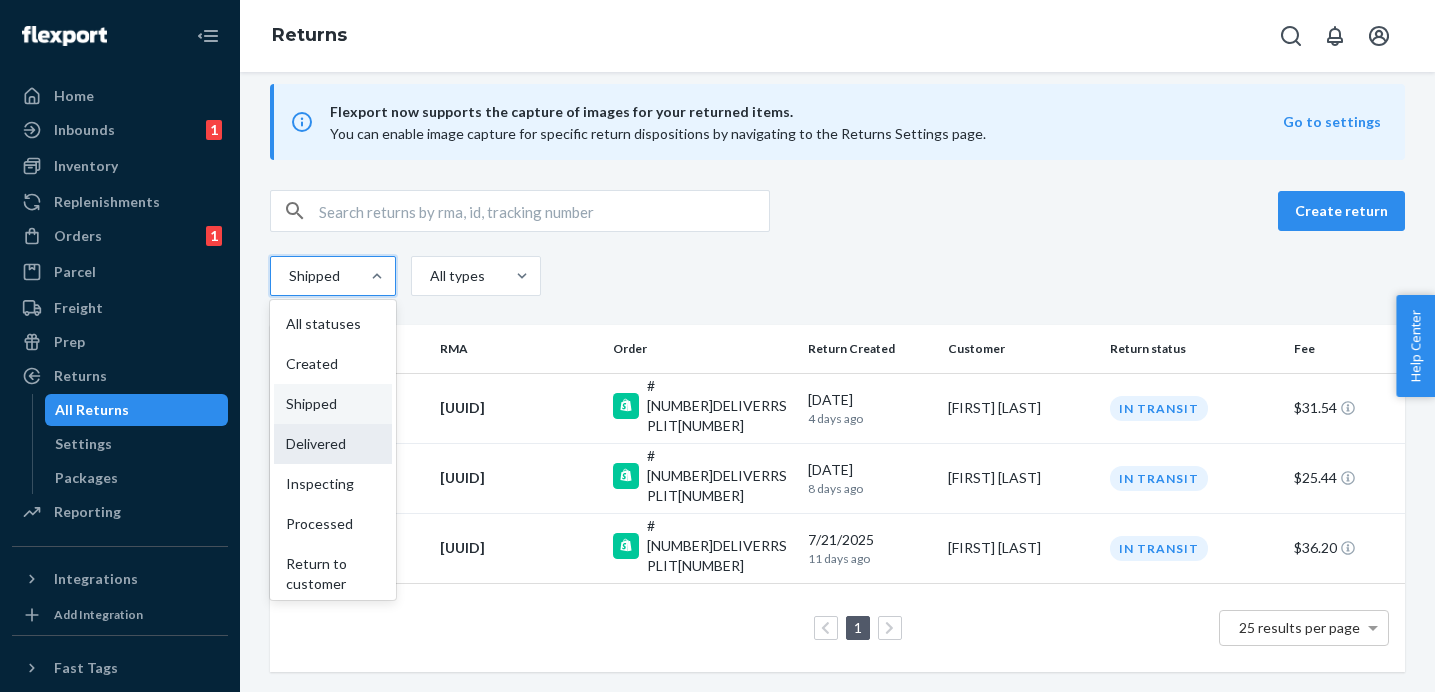 click on "option Shipped, selected.    option Delivered focused, 4 of 9. 9 results available. Use Up and Down to choose options, press Enter to select the currently focused option, press Escape to exit the menu, press Tab to select the option and exit the menu. Shipped All statuses Created Shipped Delivered Inspecting Processed Return to customer Canceled Closed" at bounding box center [240, 276] 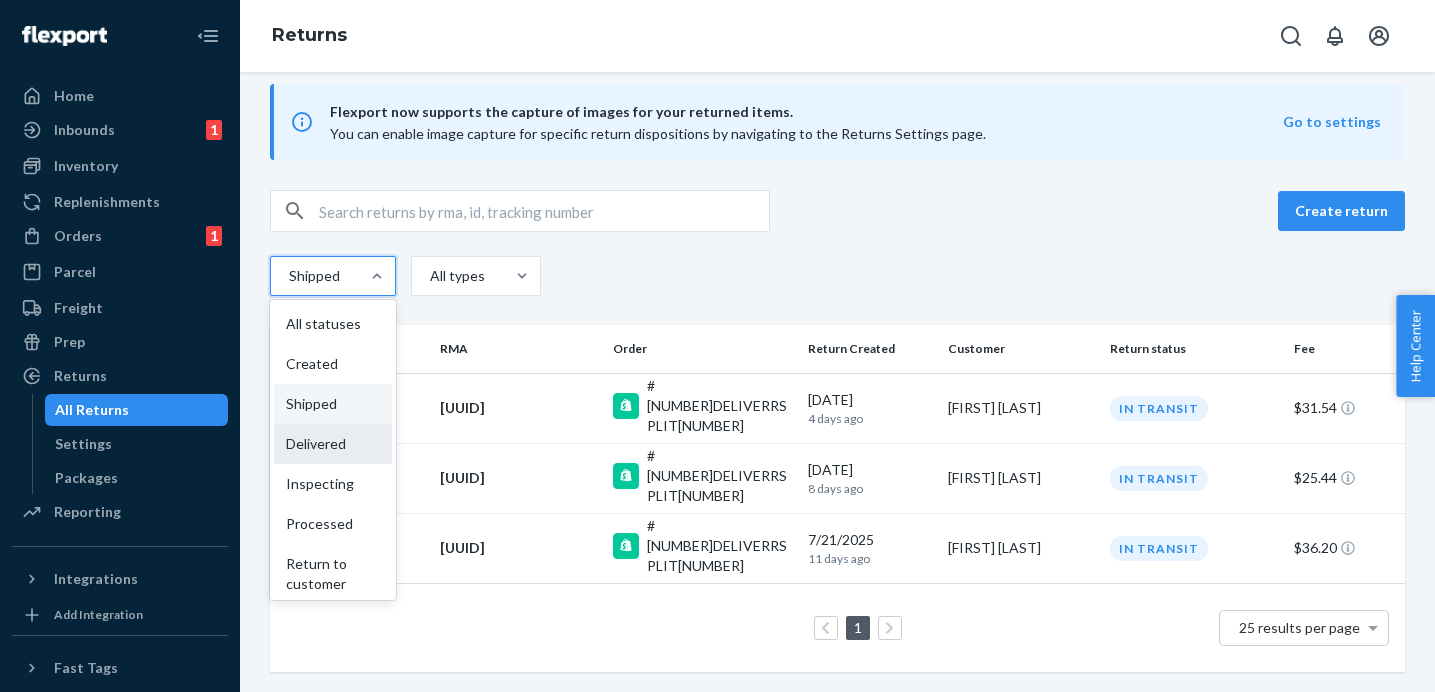 scroll, scrollTop: 0, scrollLeft: 0, axis: both 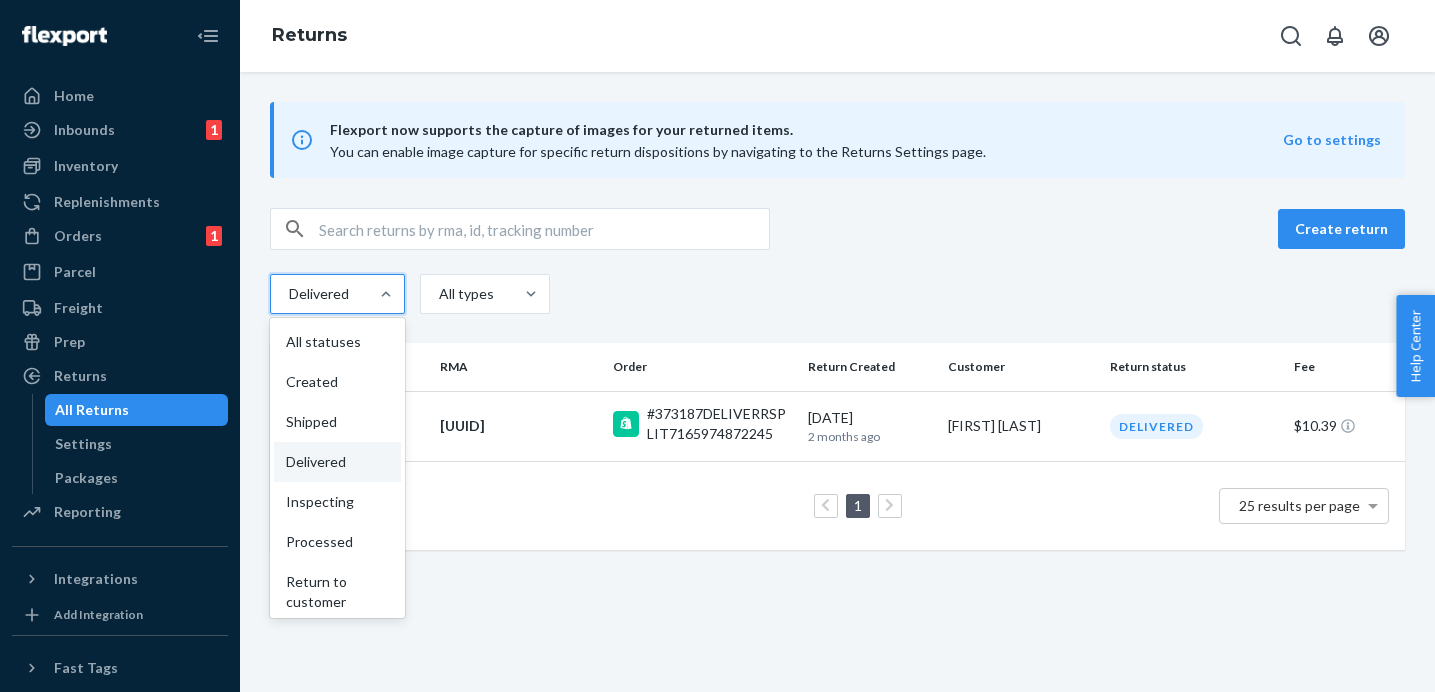 click on "Delivered" at bounding box center (319, 294) 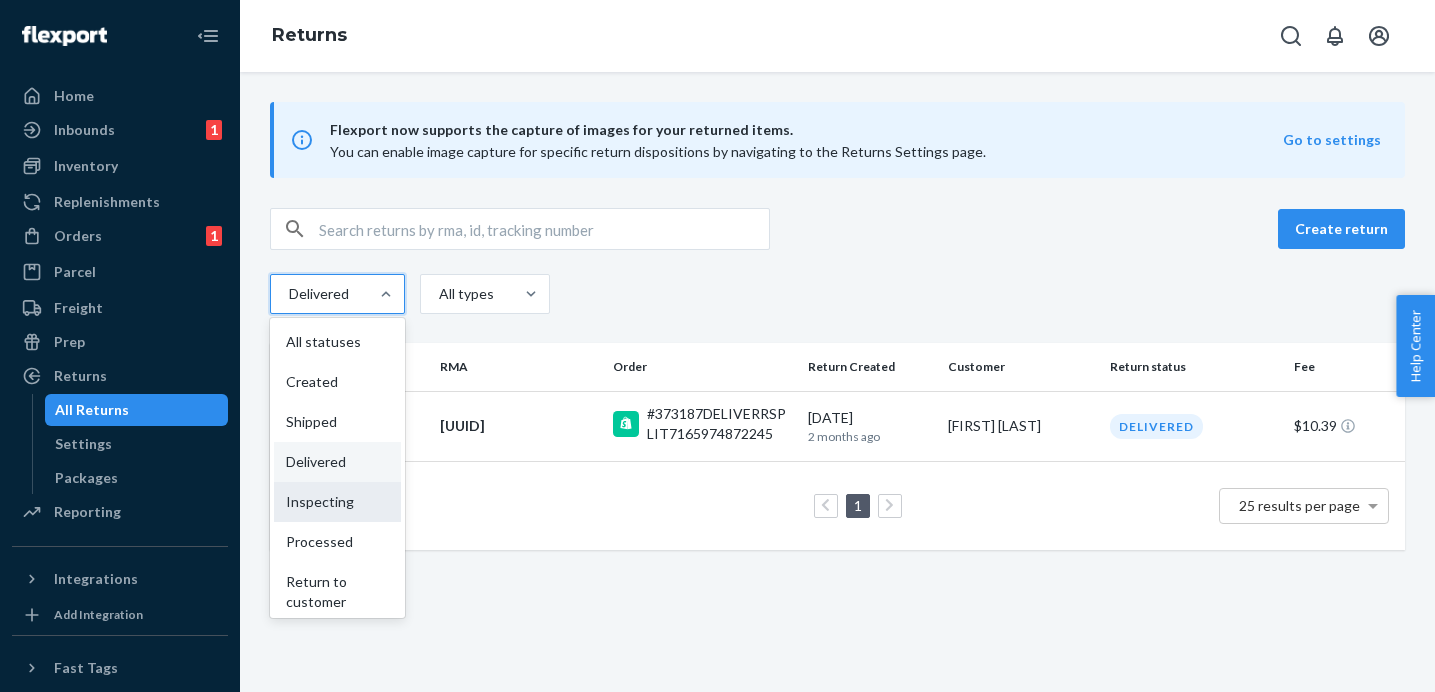 click on "Inspecting" at bounding box center (337, 502) 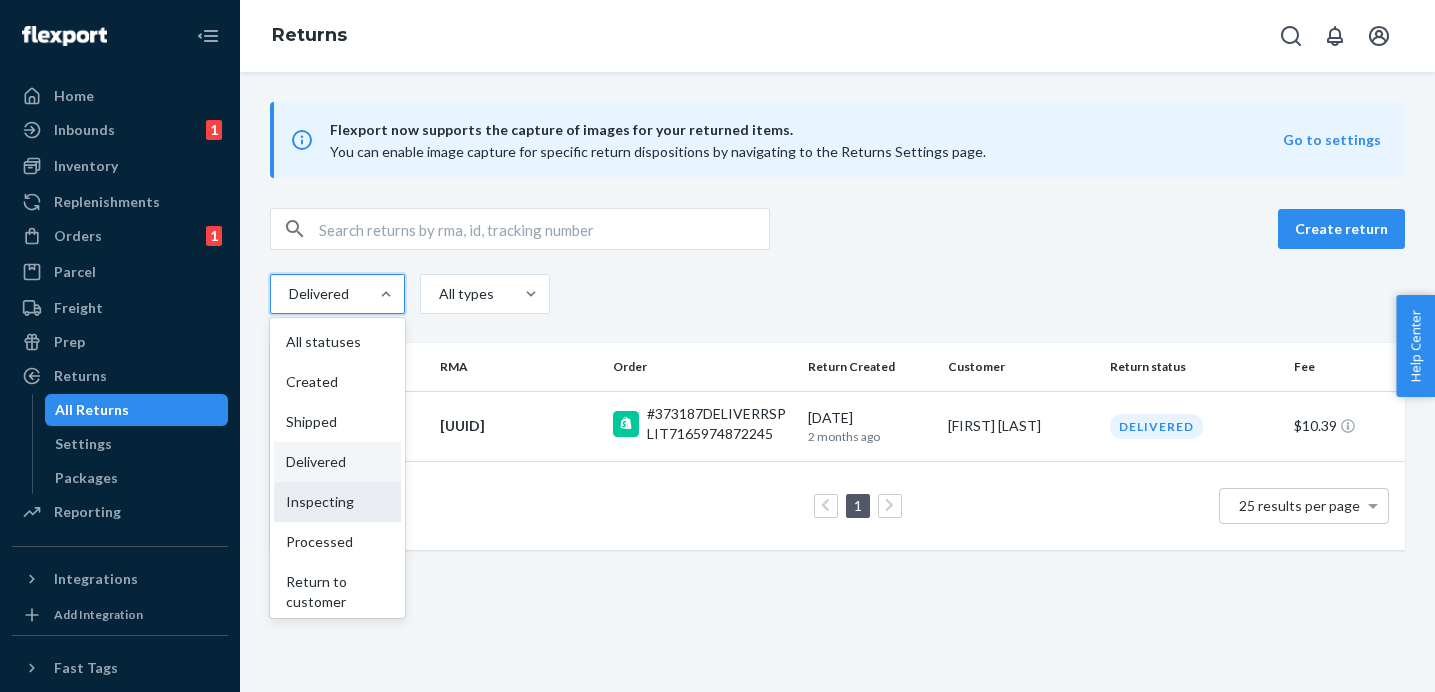 click on "option Delivered, selected.    option Inspecting focused, 5 of 9. 9 results available. Use Up and Down to choose options, press Enter to select the currently focused option, press Escape to exit the menu, press Tab to select the option and exit the menu. Delivered All statuses Created Shipped Delivered Inspecting Processed Return to customer Canceled Closed" at bounding box center [249, 294] 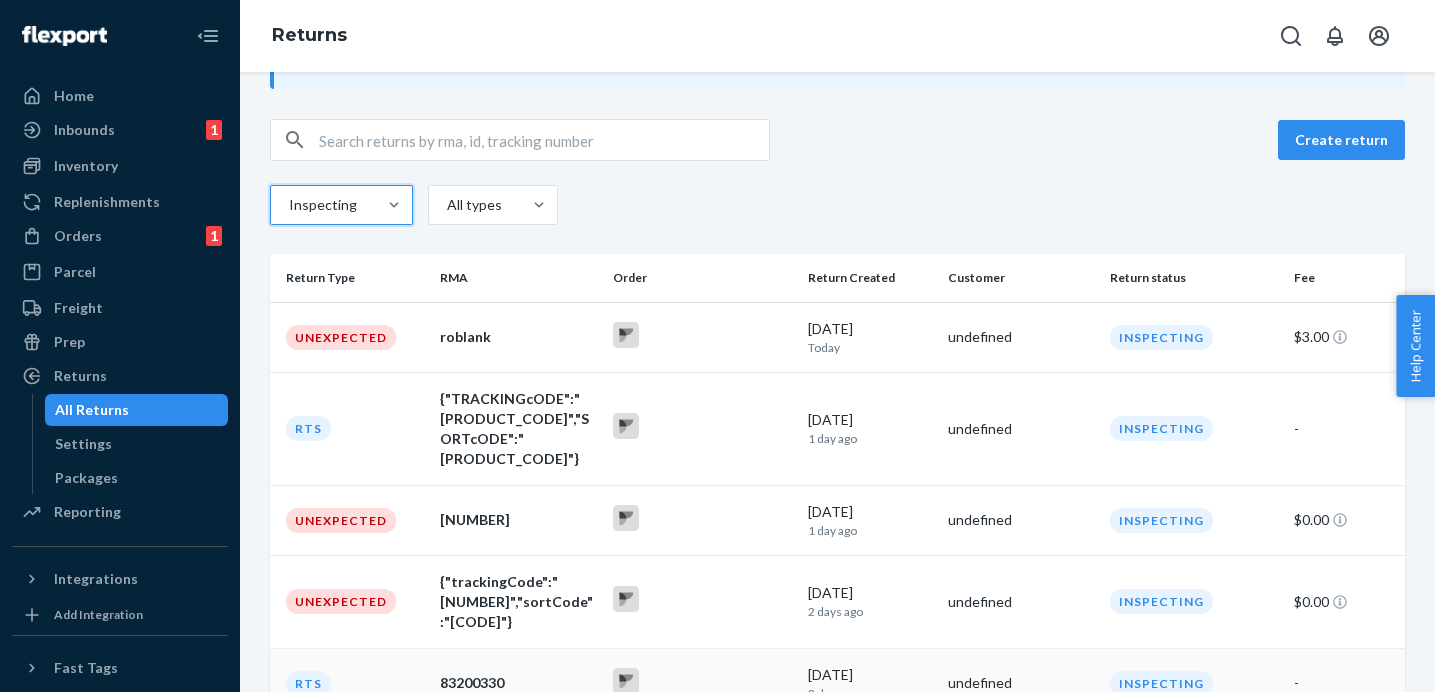 scroll, scrollTop: 87, scrollLeft: 0, axis: vertical 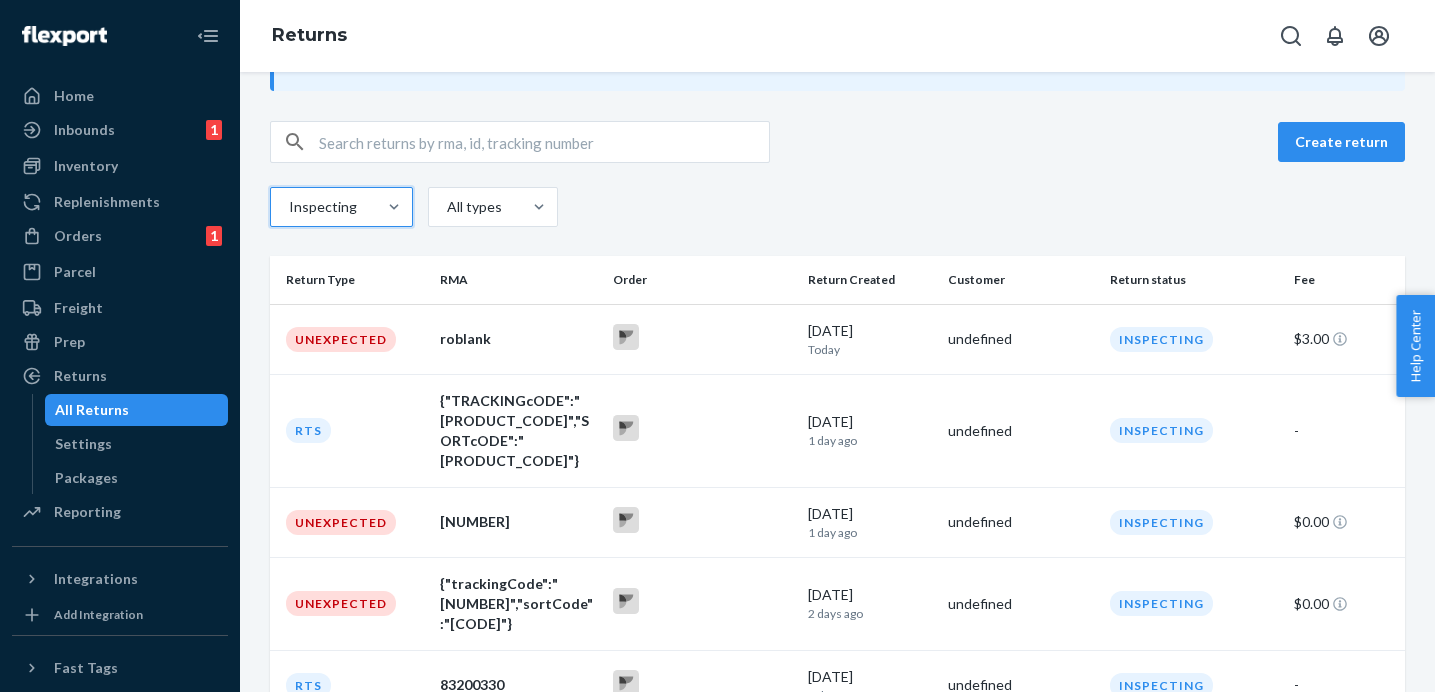 click on "Inspecting" at bounding box center (321, 207) 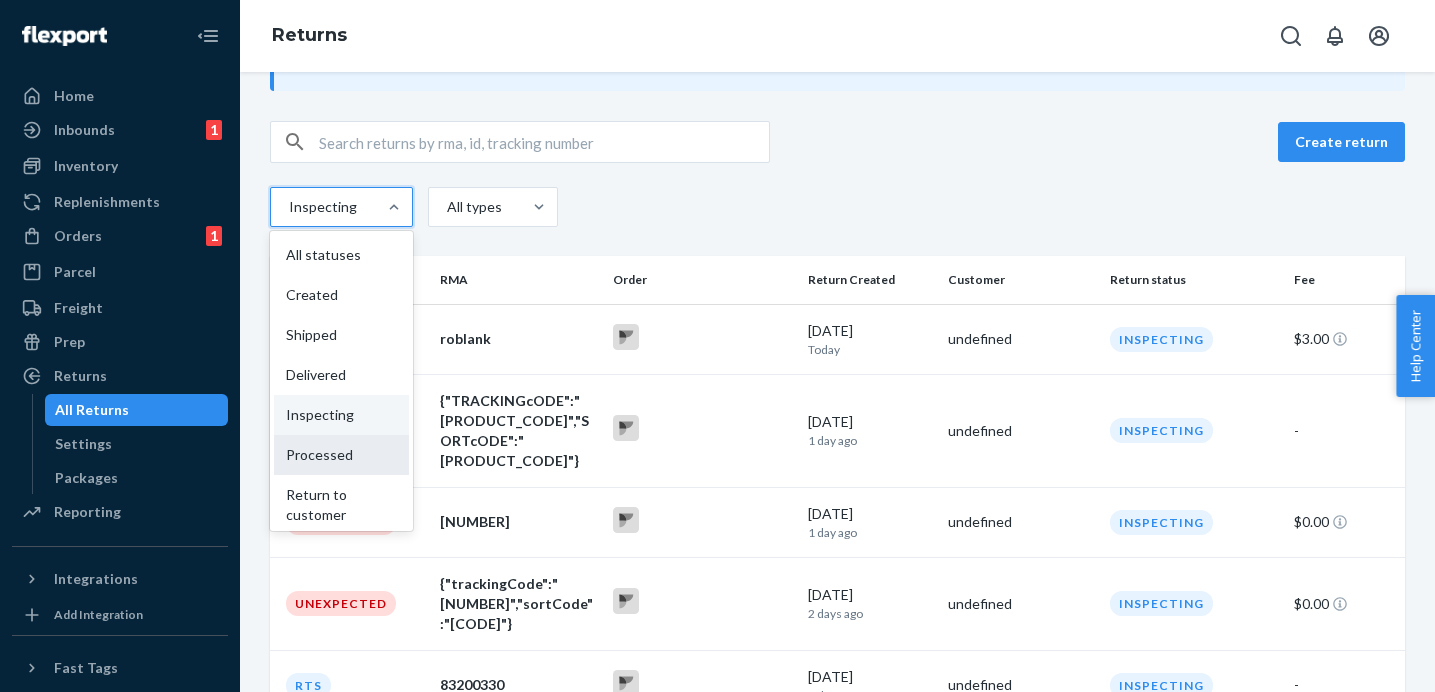 click on "Processed" at bounding box center (341, 455) 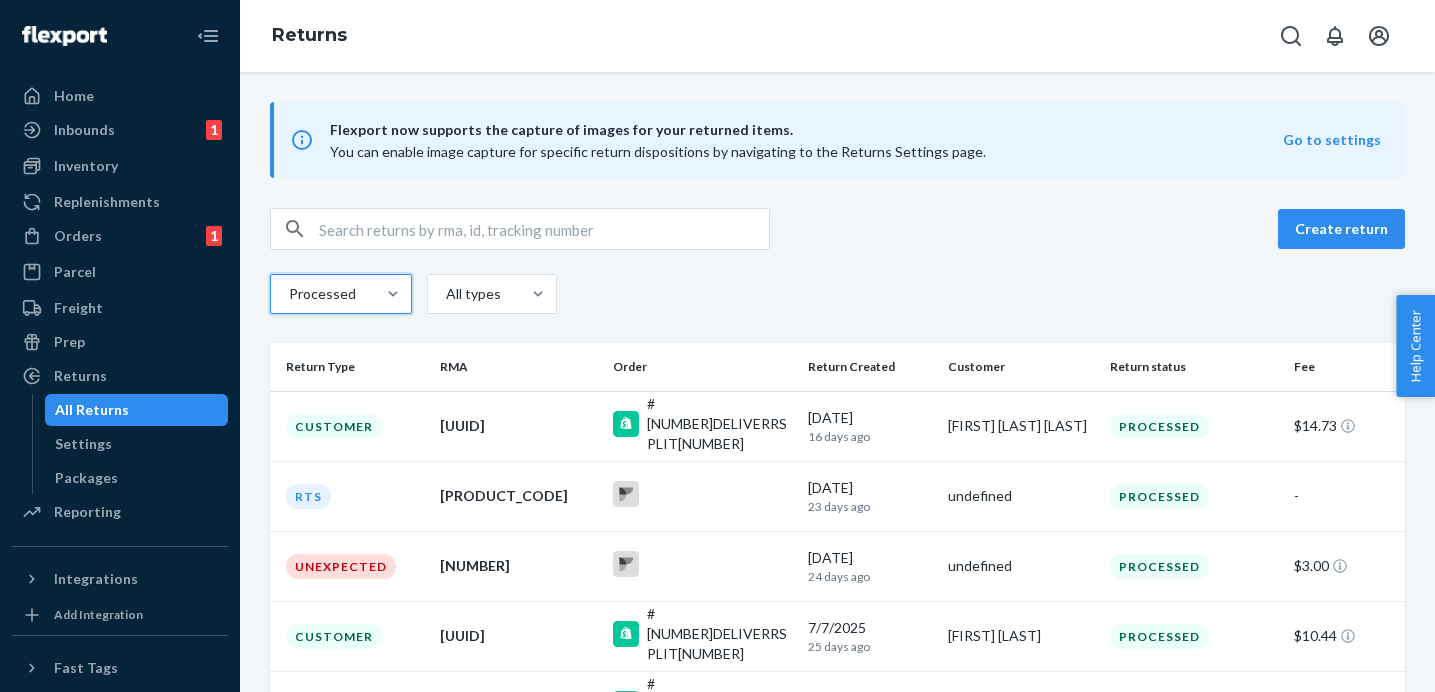 scroll, scrollTop: 349, scrollLeft: 0, axis: vertical 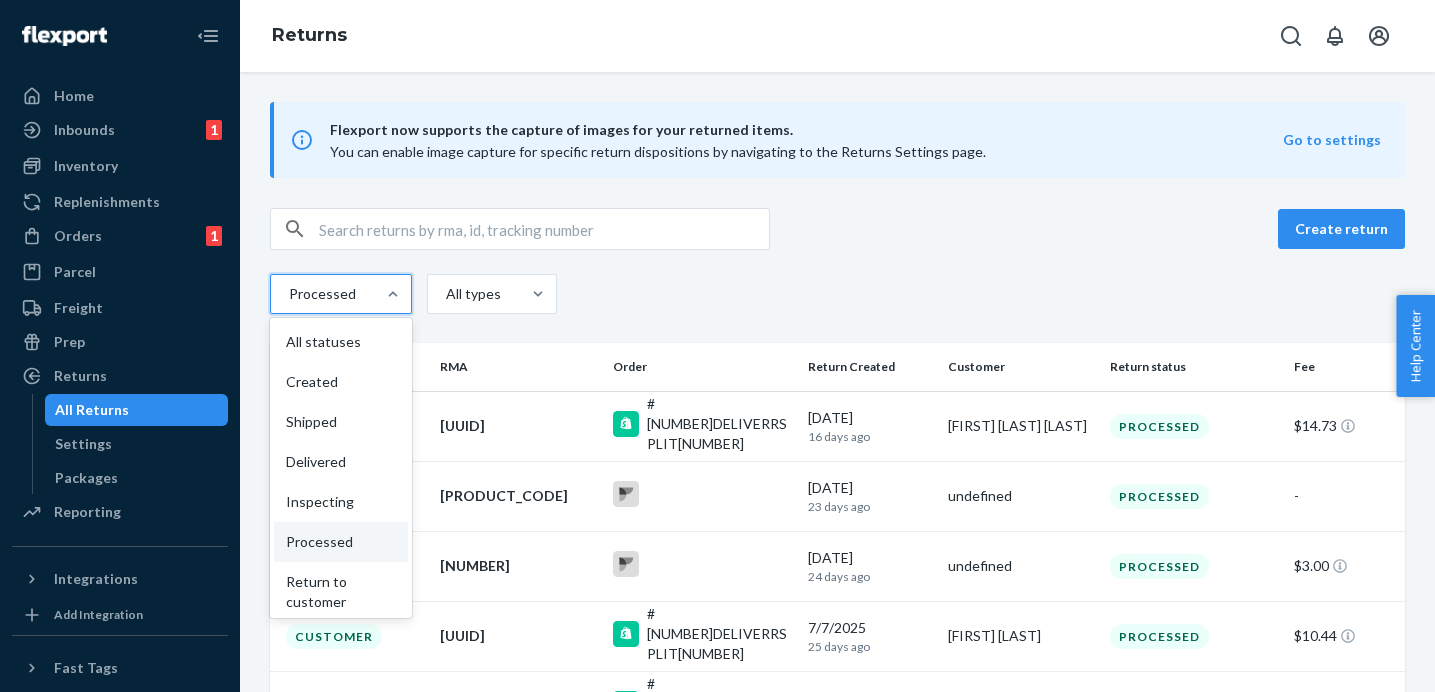 click on "Processed" at bounding box center [323, 294] 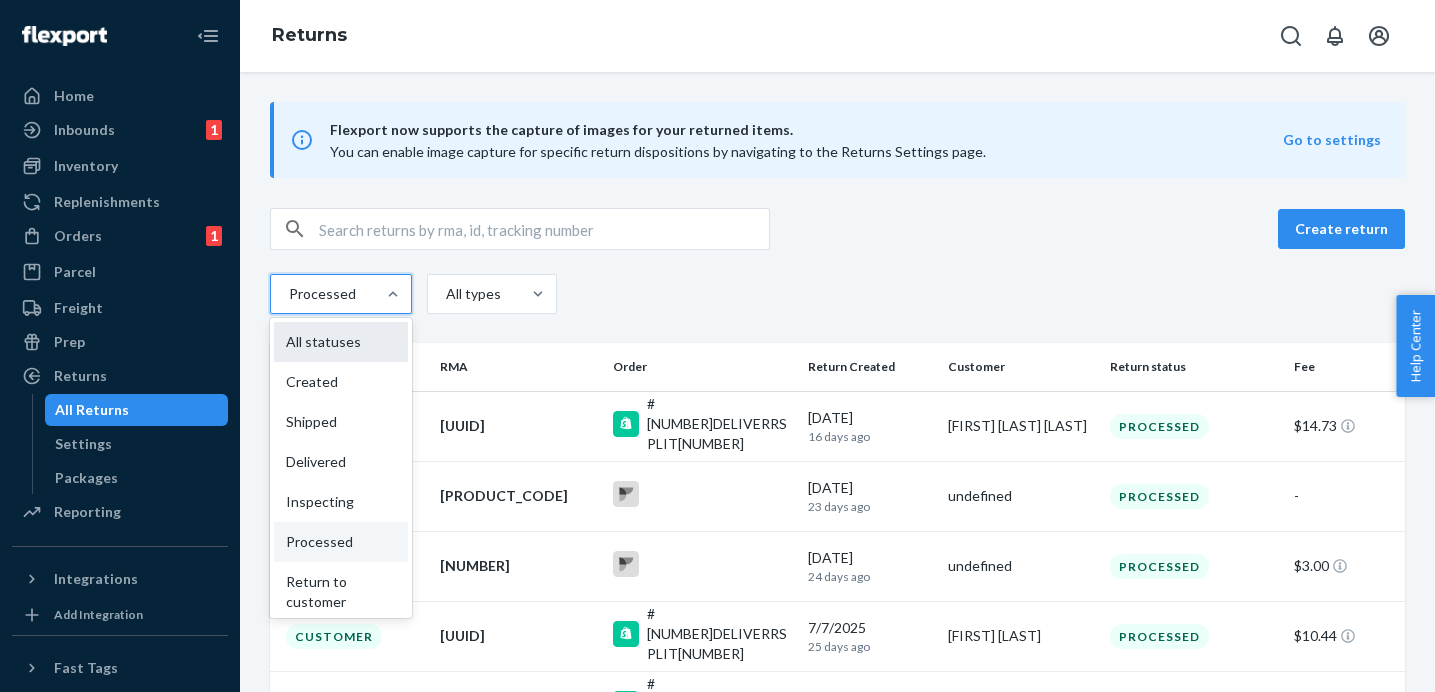 click on "All statuses" at bounding box center (341, 342) 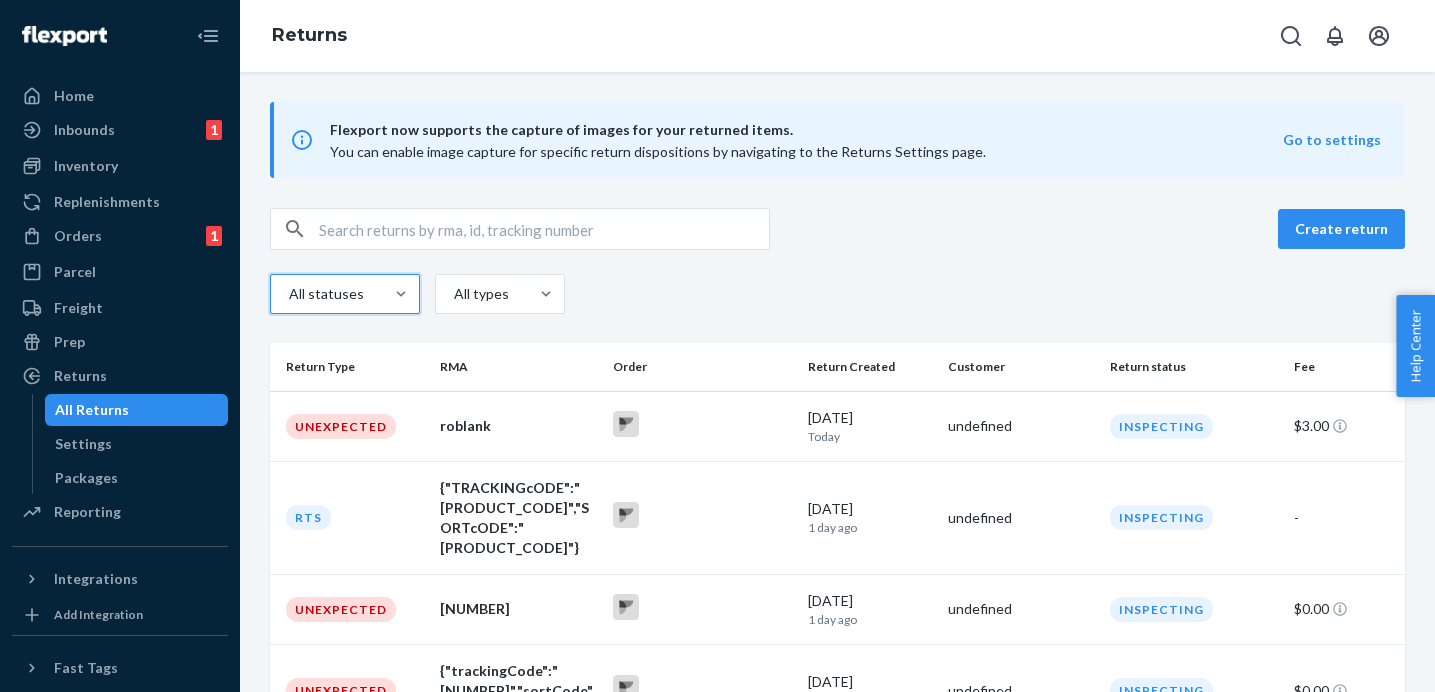 click at bounding box center [544, 229] 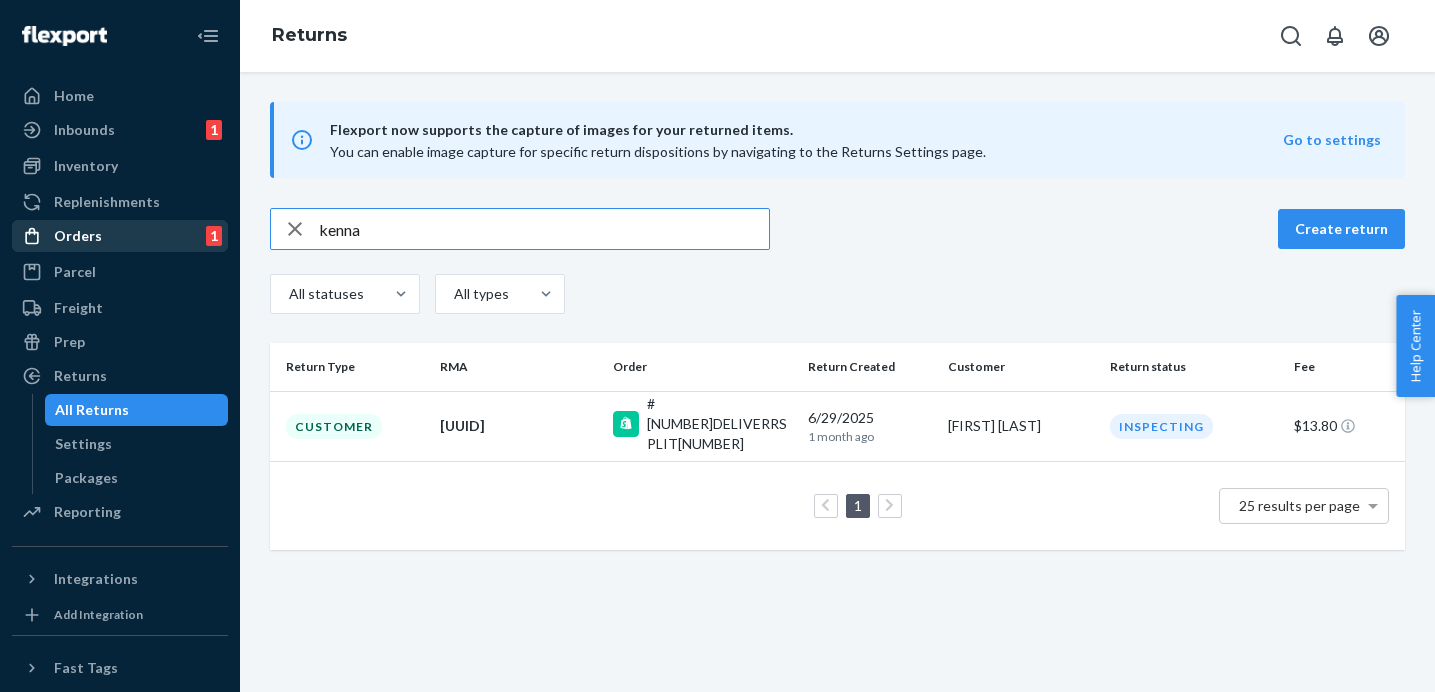 drag, startPoint x: 453, startPoint y: 243, endPoint x: 223, endPoint y: 223, distance: 230.86794 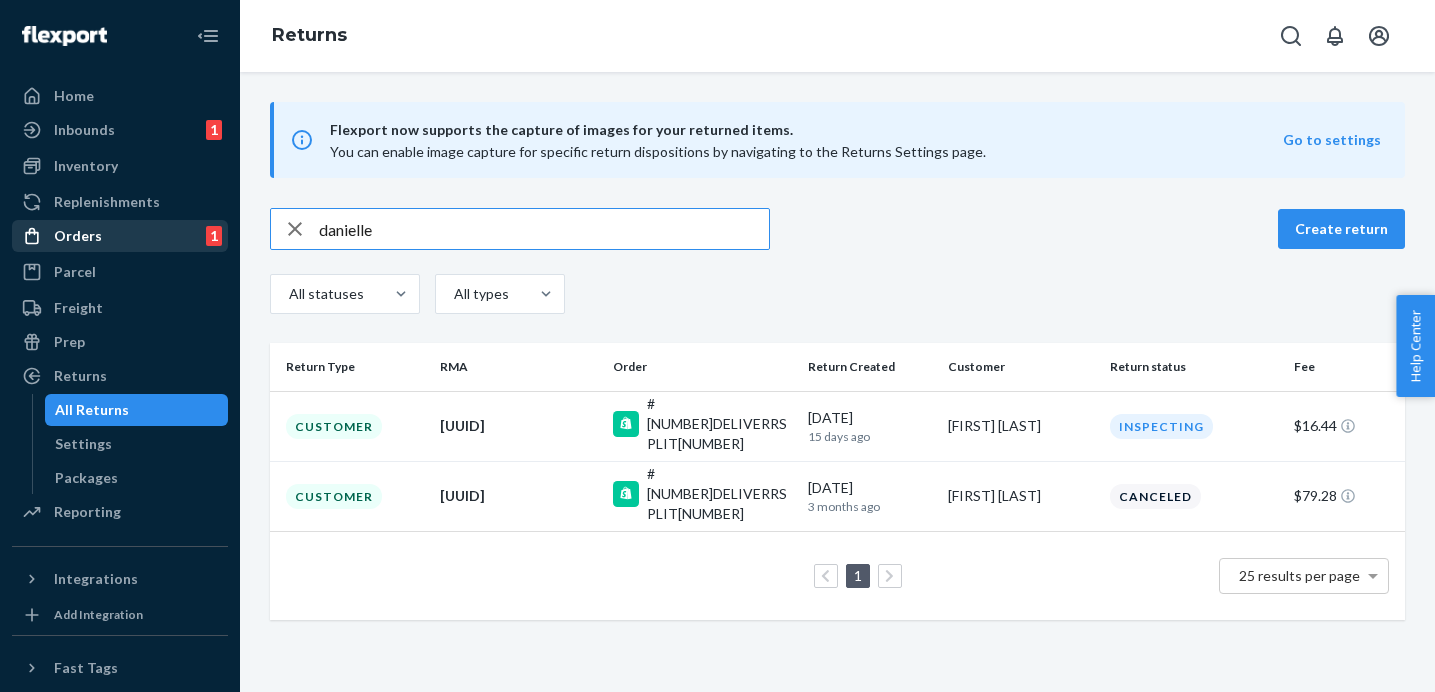 drag, startPoint x: 391, startPoint y: 220, endPoint x: 202, endPoint y: 222, distance: 189.01057 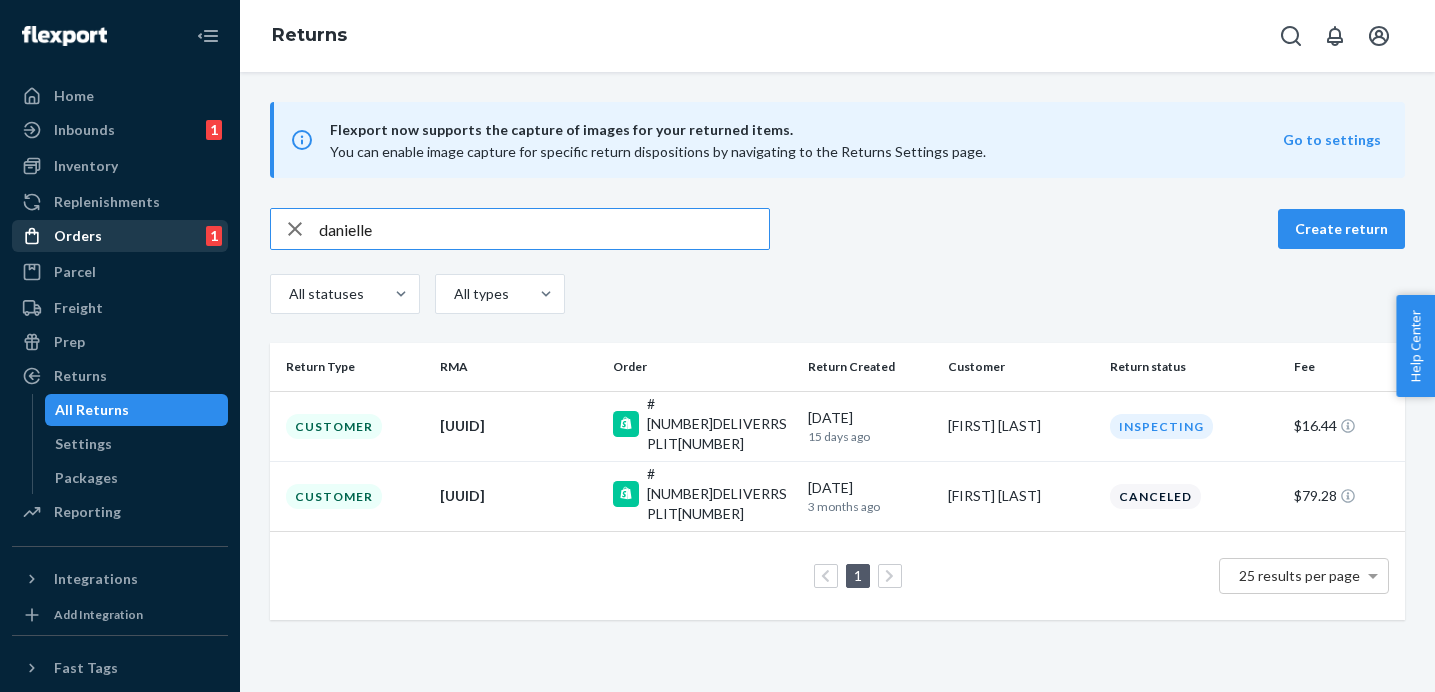 click on "Home Inbounds 1 Shipping Plans Problems 1 Inventory Products Replenishments Orders 1 Ecommerce Orders Wholesale Orders 1 Parcel Parcel orders Integrations Freight Prep Returns All Returns Settings Packages Reporting Reports Analytics Integrations Add Integration Fast Tags Add Fast Tag Settings Talk to Support Help Center Give Feedback Returns Flexport now supports the capture of images for your returned items. You can enable image capture for specific return dispositions by navigating to the Returns Settings page. Go to settings [NAME] Create return All statuses All types Return Type RMA Order Return Created Customer Return status Fee Customer [UUID] #[NUMBER]DELIVERRSPLIT[NUMBER] [DATE] [TIME_AGO] [NAME] [LAST] Inspecting $[PRICE] Customer [UUID] #[NUMBER]DELIVERRSPLIT[NUMBER] [DATE] [TIME_AGO] [NAME] [LAST] $[PRICE] 1 25 results per page" at bounding box center (717, 346) 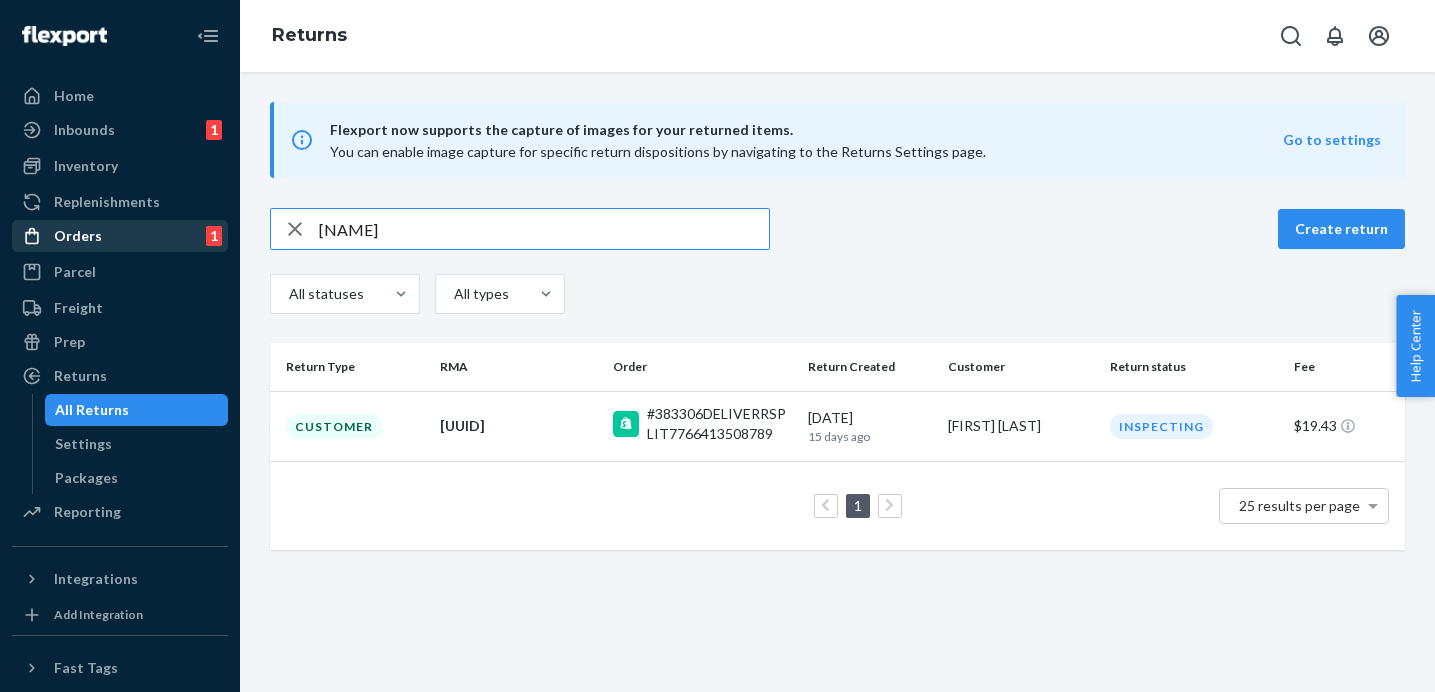 drag, startPoint x: 381, startPoint y: 234, endPoint x: 188, endPoint y: 232, distance: 193.01036 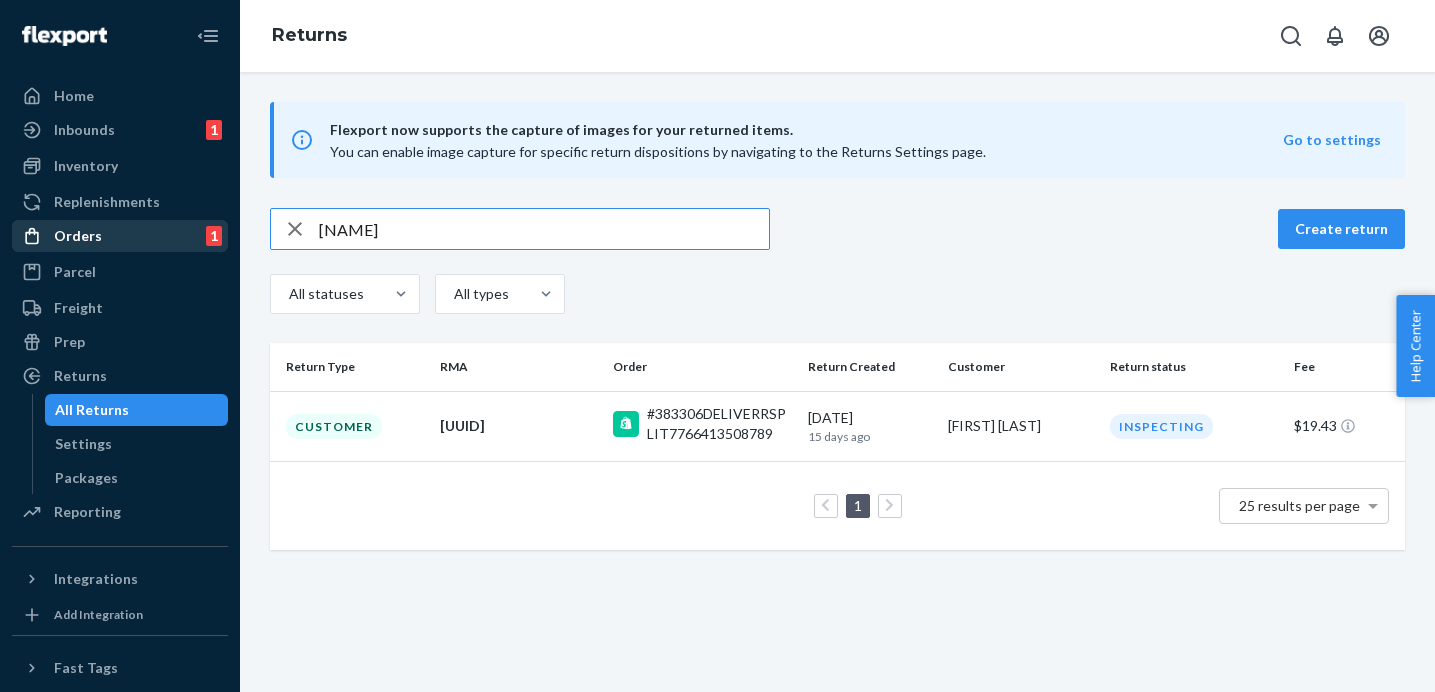 click on "michelle Create return All statuses All types Return Type RMA Order Return Created Customer Return status Fee Customer [UUID] #[NUMBER]DELIVERRSPLIT[NUMBER] [DATE] [NUMBER] days ago Michelle Roberts Inspecting $[PRICE] [NUMBER] [NUMBER] results per page" at bounding box center [717, 346] 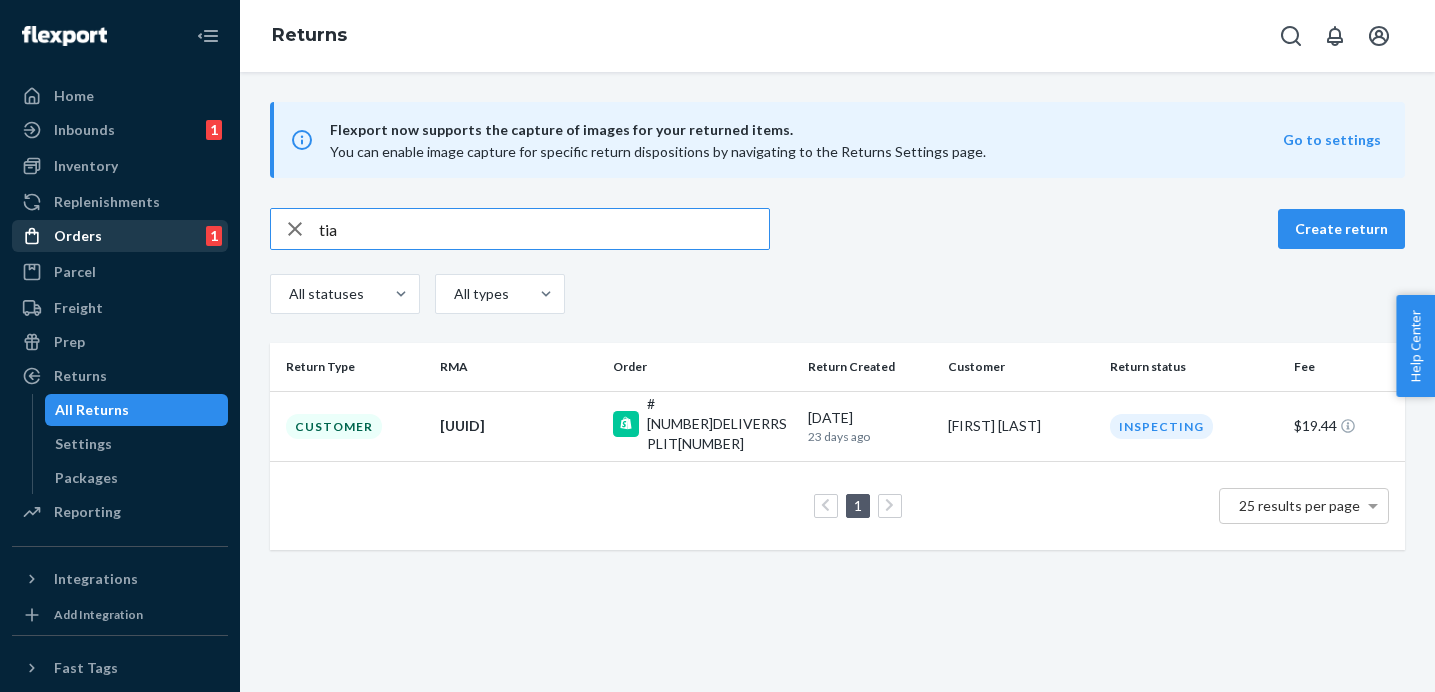 drag, startPoint x: 418, startPoint y: 242, endPoint x: 157, endPoint y: 232, distance: 261.1915 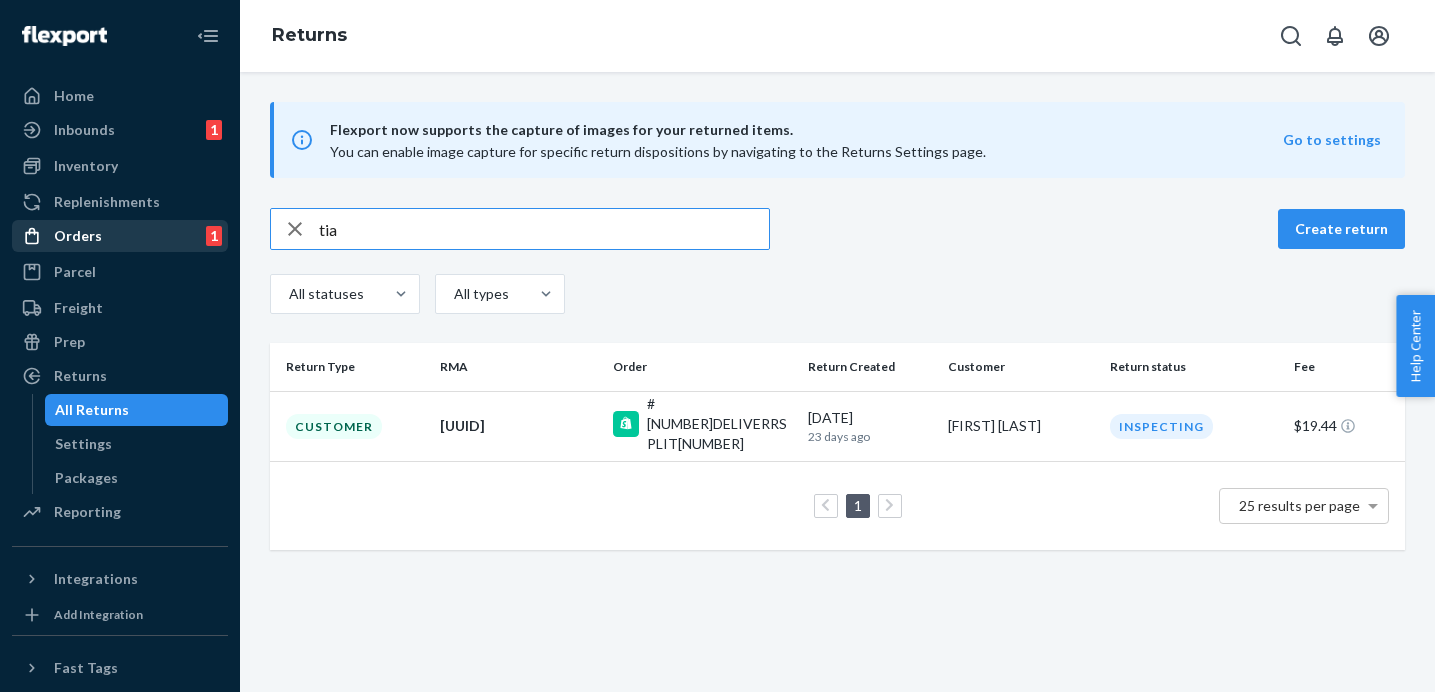 click on "tia Create return All statuses All types Return Type RMA Order Return Created Customer Return status Fee Customer [UUID] #[NUMBER]DELIVERRSPLIT[NUMBER] [DATE] [NUMBER] days ago Tia DeShong Inspecting $[PRICE] [NUMBER] [NUMBER] results per page" at bounding box center [717, 346] 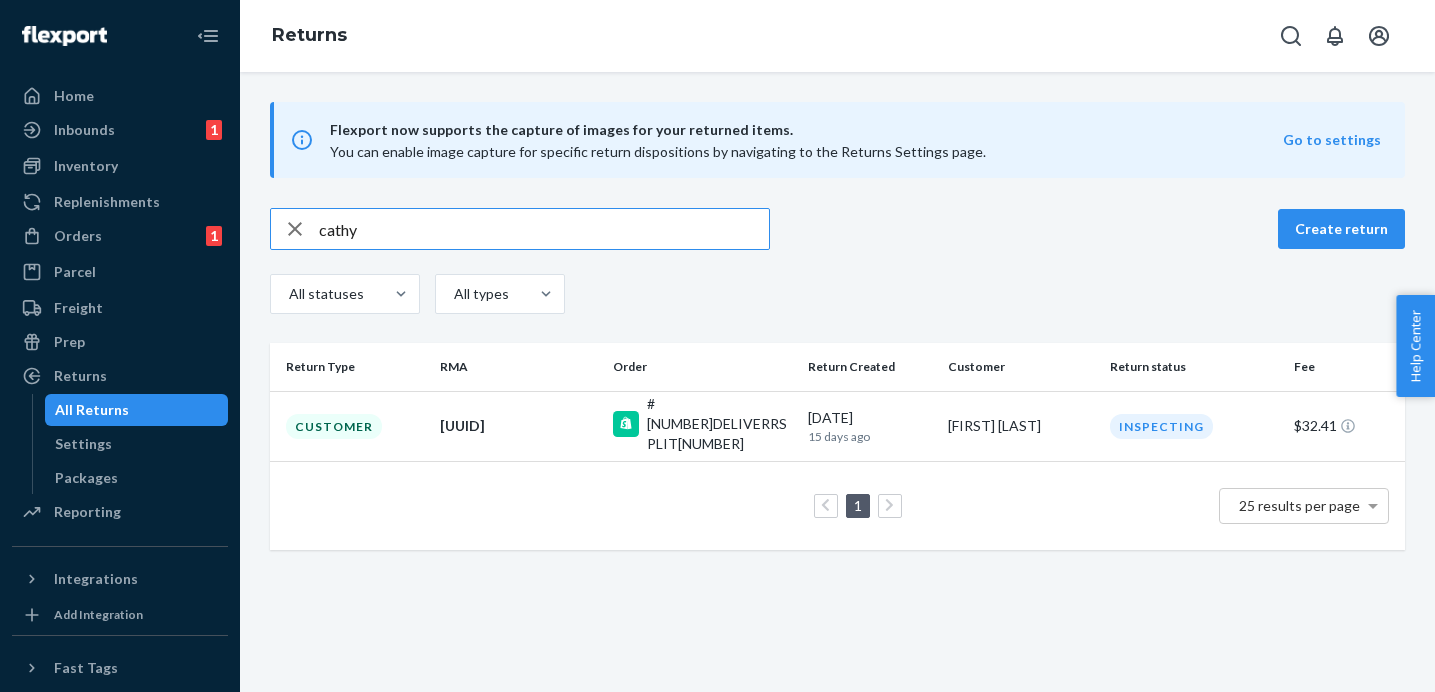 drag, startPoint x: 377, startPoint y: 235, endPoint x: 245, endPoint y: 231, distance: 132.0606 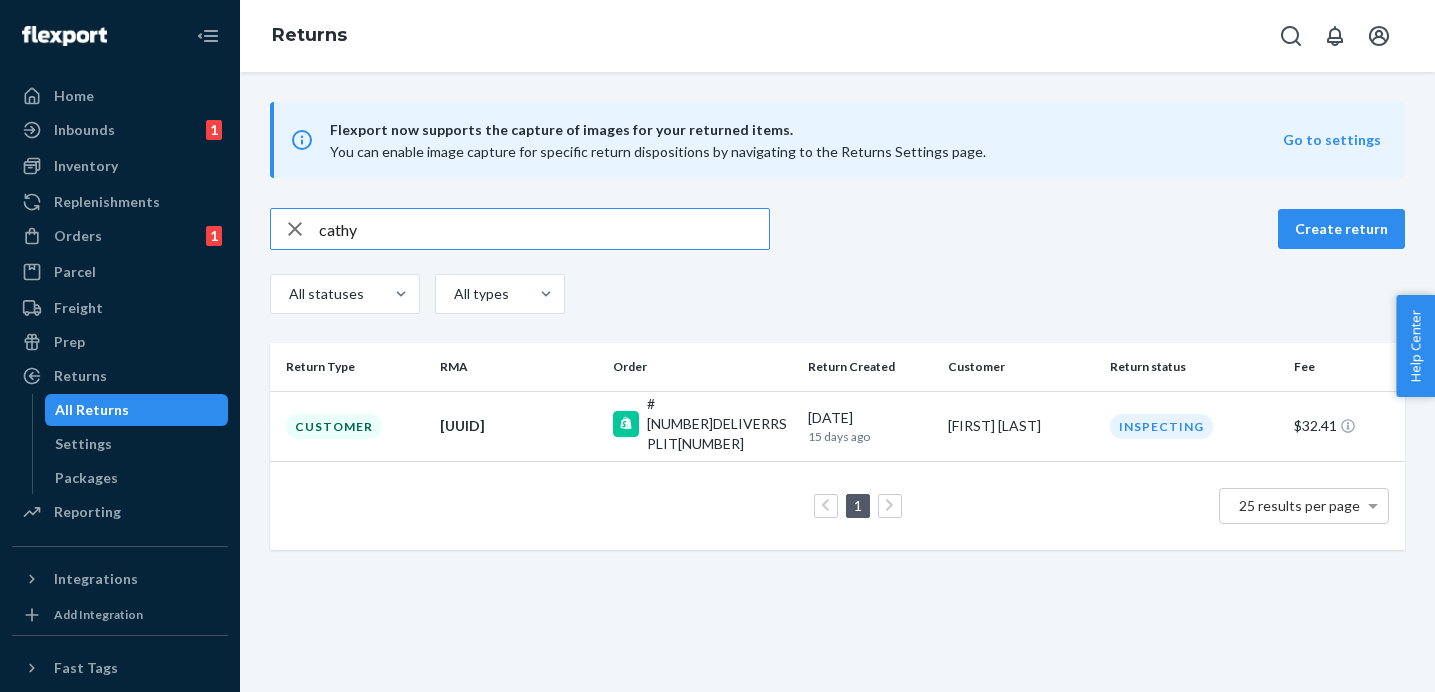click on "cathy Create return All statuses All types Return Type RMA Order Return Created Customer Return status Fee Customer [UUID] #[NUMBER]DELIVERRSPLIT[NUMBER] [DATE] [NUMBER] days ago Cathy Vu Inspecting $[PRICE] [NUMBER] [NUMBER] results per page" at bounding box center [837, 379] 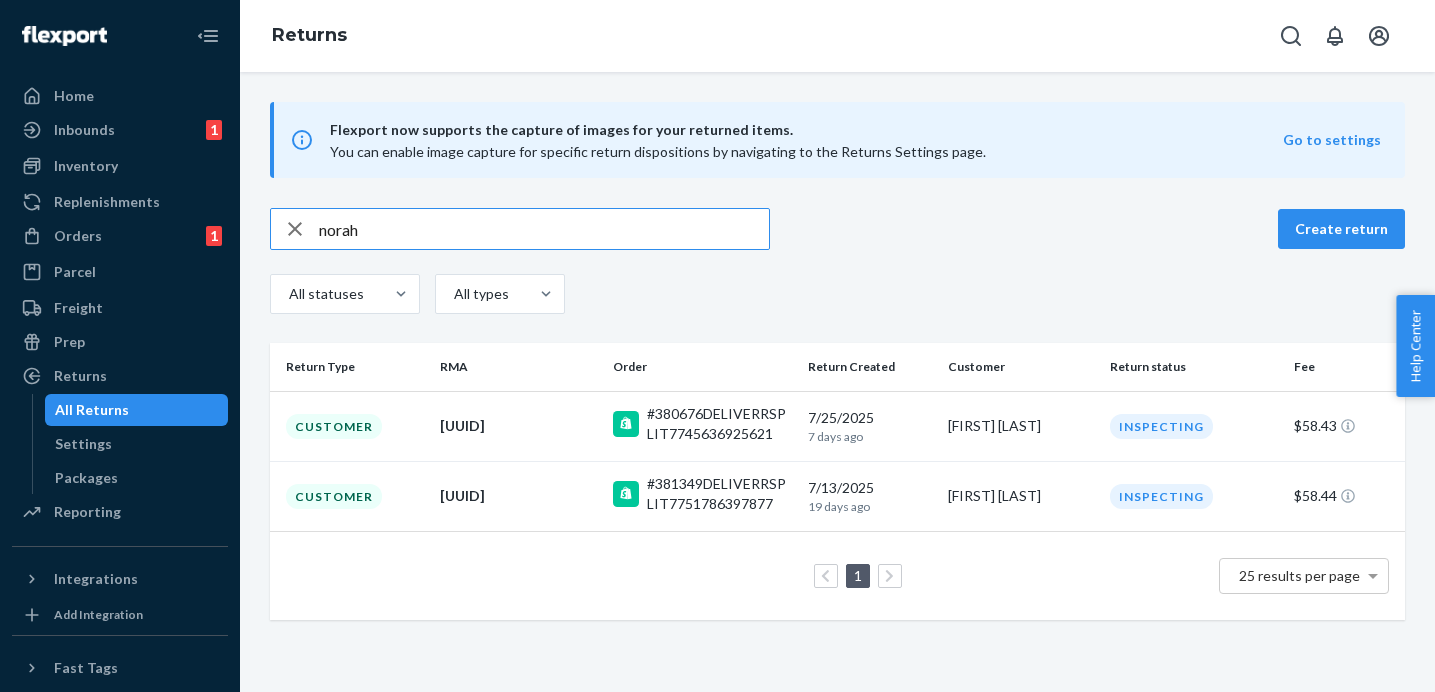 drag, startPoint x: 367, startPoint y: 228, endPoint x: 258, endPoint y: 226, distance: 109.01835 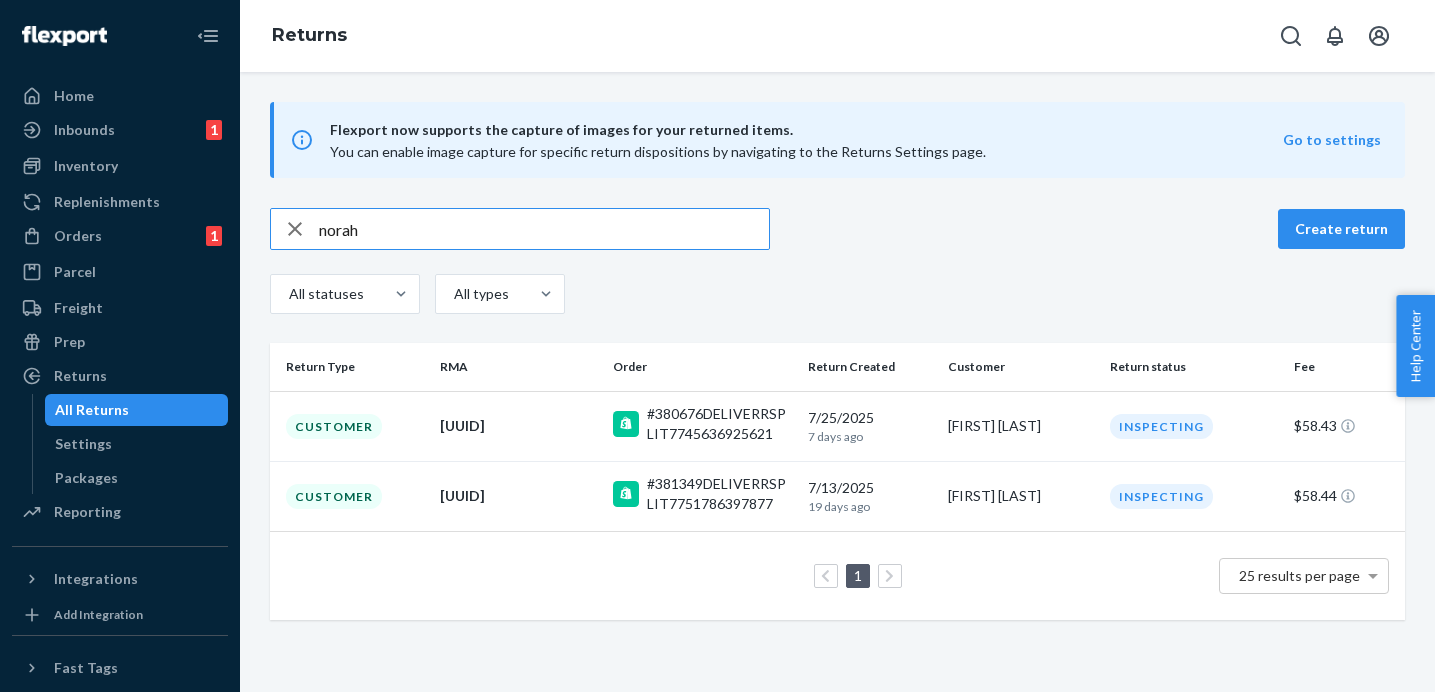 click on "norah Create return All statuses All types Return Type RMA Order Return Created Customer Return status Fee Customer [UUID] #[NUMBER]DELIVERRSPLIT[NUMBER] [DATE] [NUMBER] days ago Norah Eddy Inspecting $[PRICE] [NUMBER] [NUMBER] results per page" at bounding box center (837, 414) 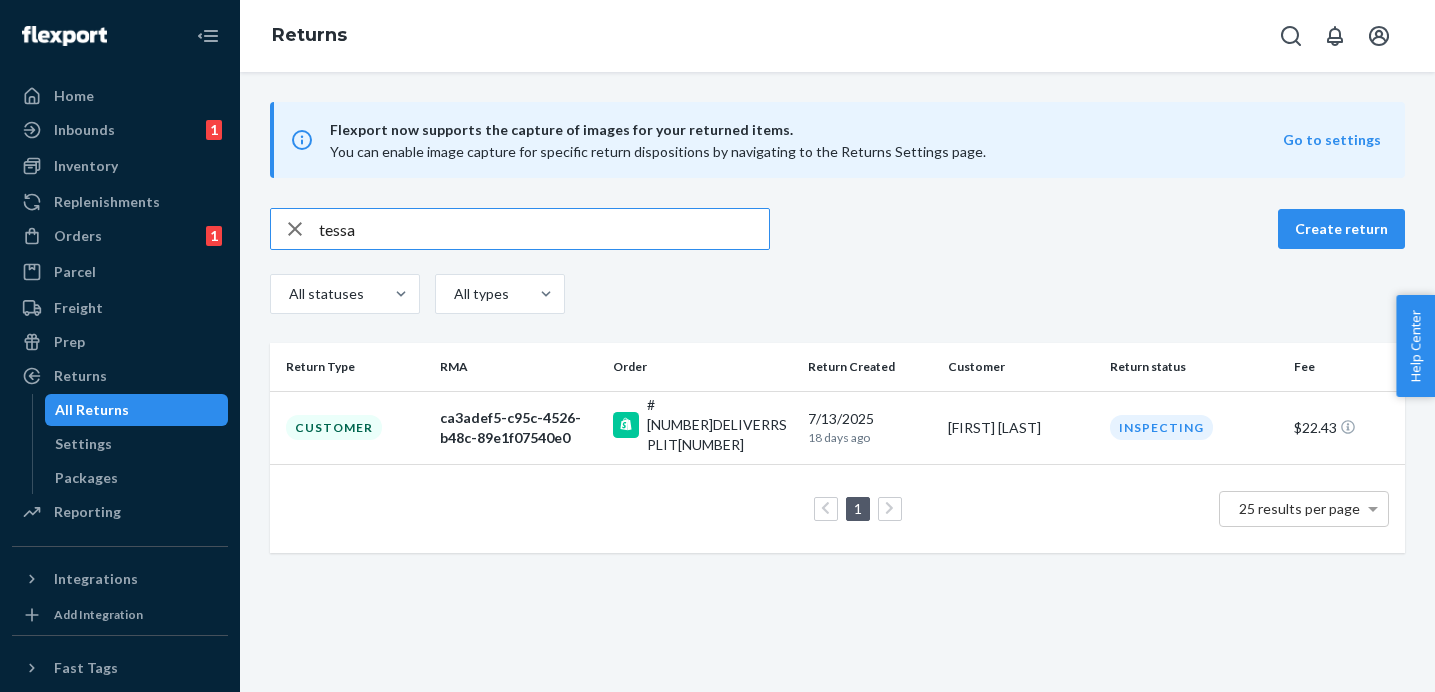 drag, startPoint x: 379, startPoint y: 226, endPoint x: 236, endPoint y: 218, distance: 143.2236 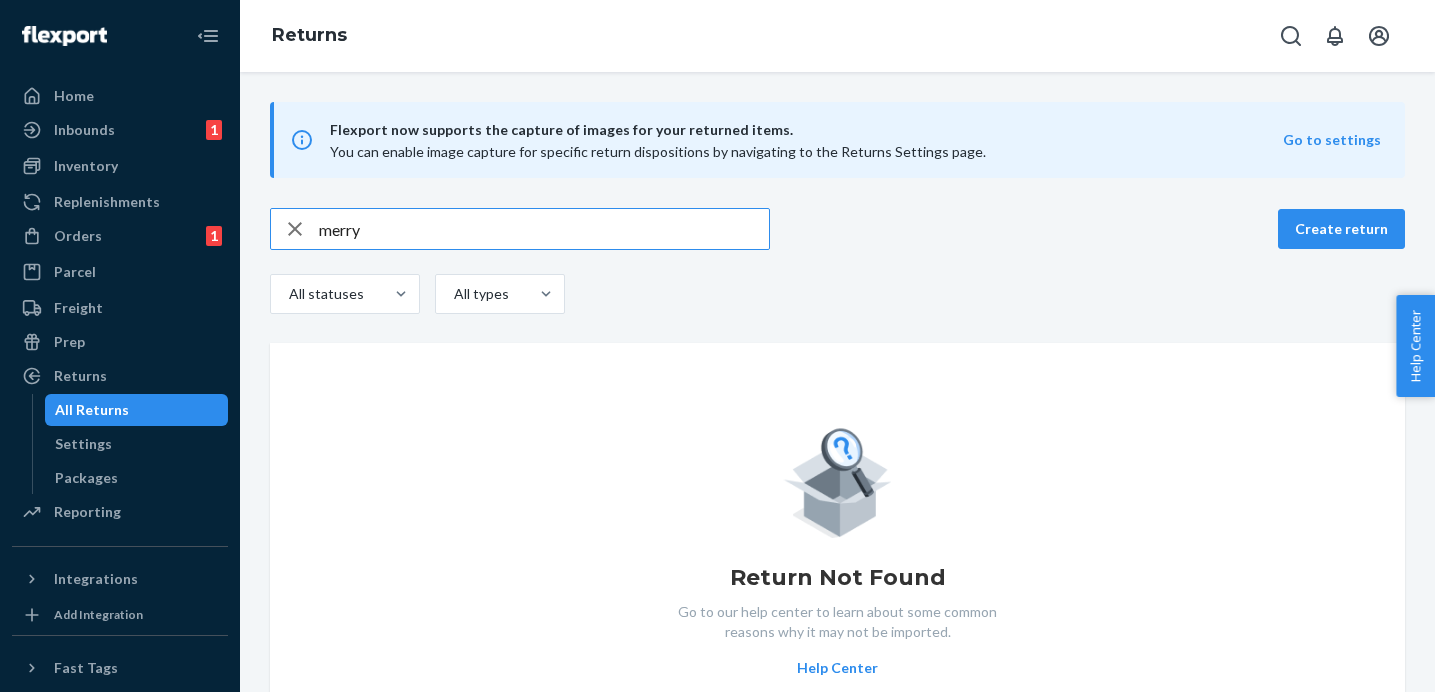 drag, startPoint x: 398, startPoint y: 230, endPoint x: 285, endPoint y: 229, distance: 113.004425 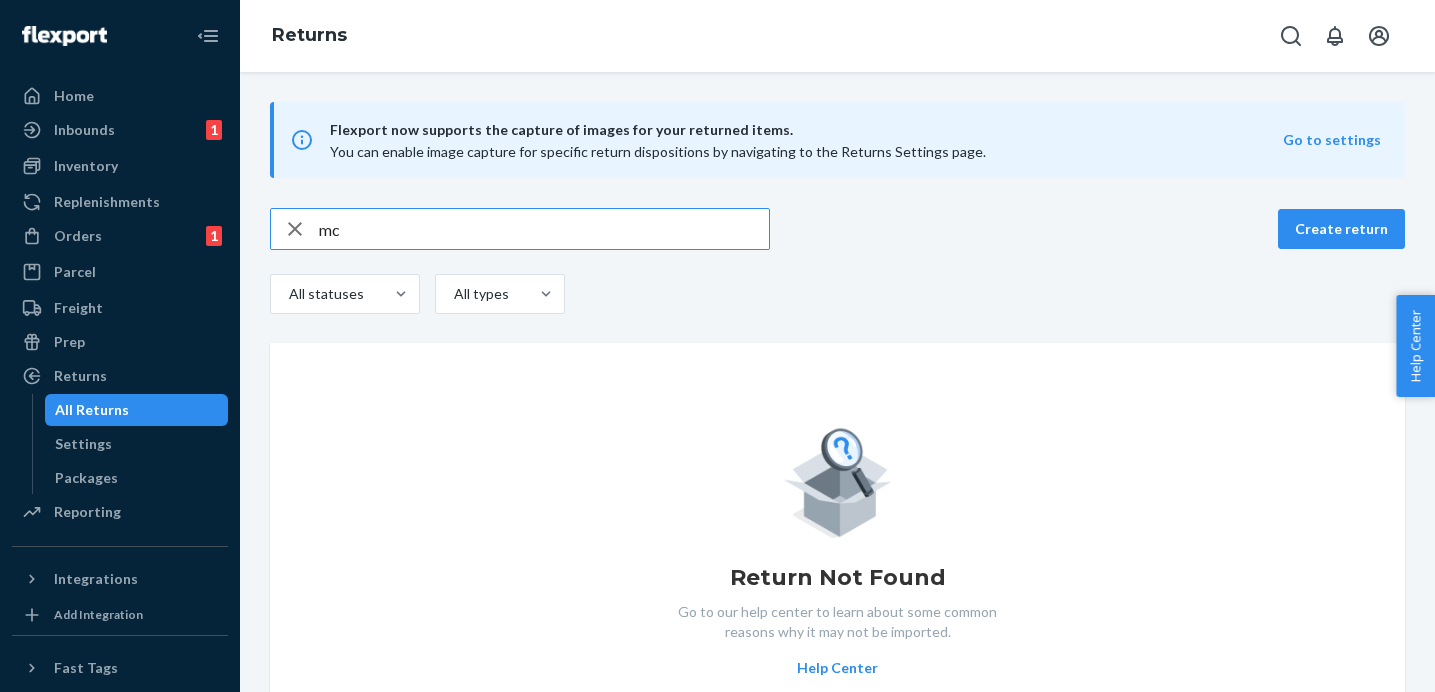 type on "mc" 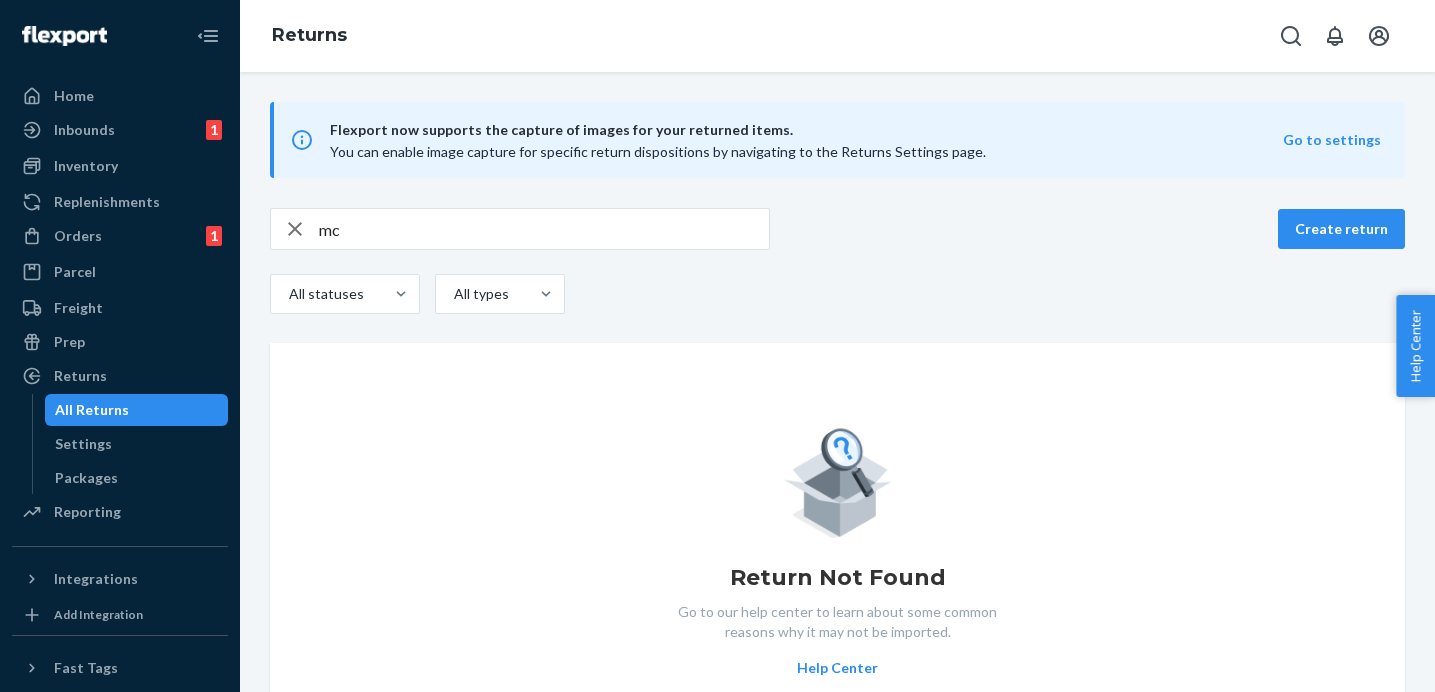 click on "mc Create return" at bounding box center (837, 229) 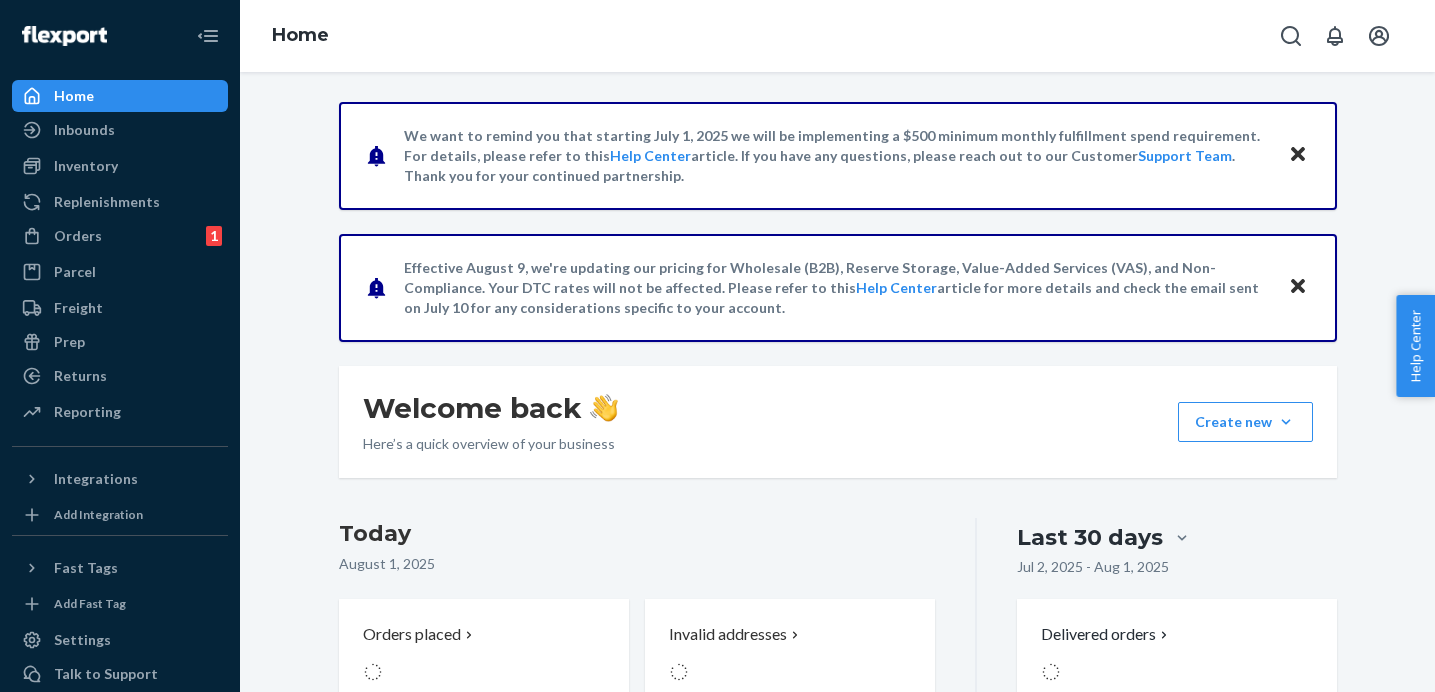 scroll, scrollTop: 0, scrollLeft: 0, axis: both 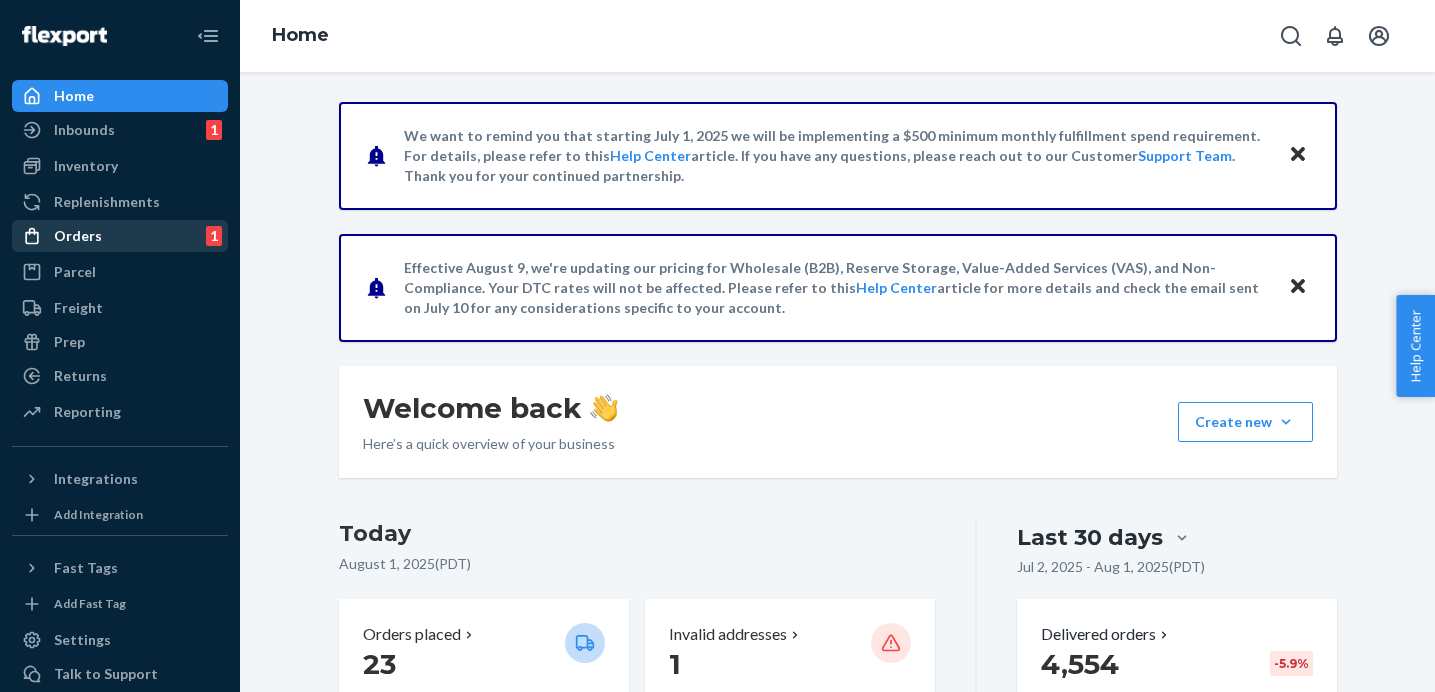 click on "Orders" at bounding box center [78, 236] 